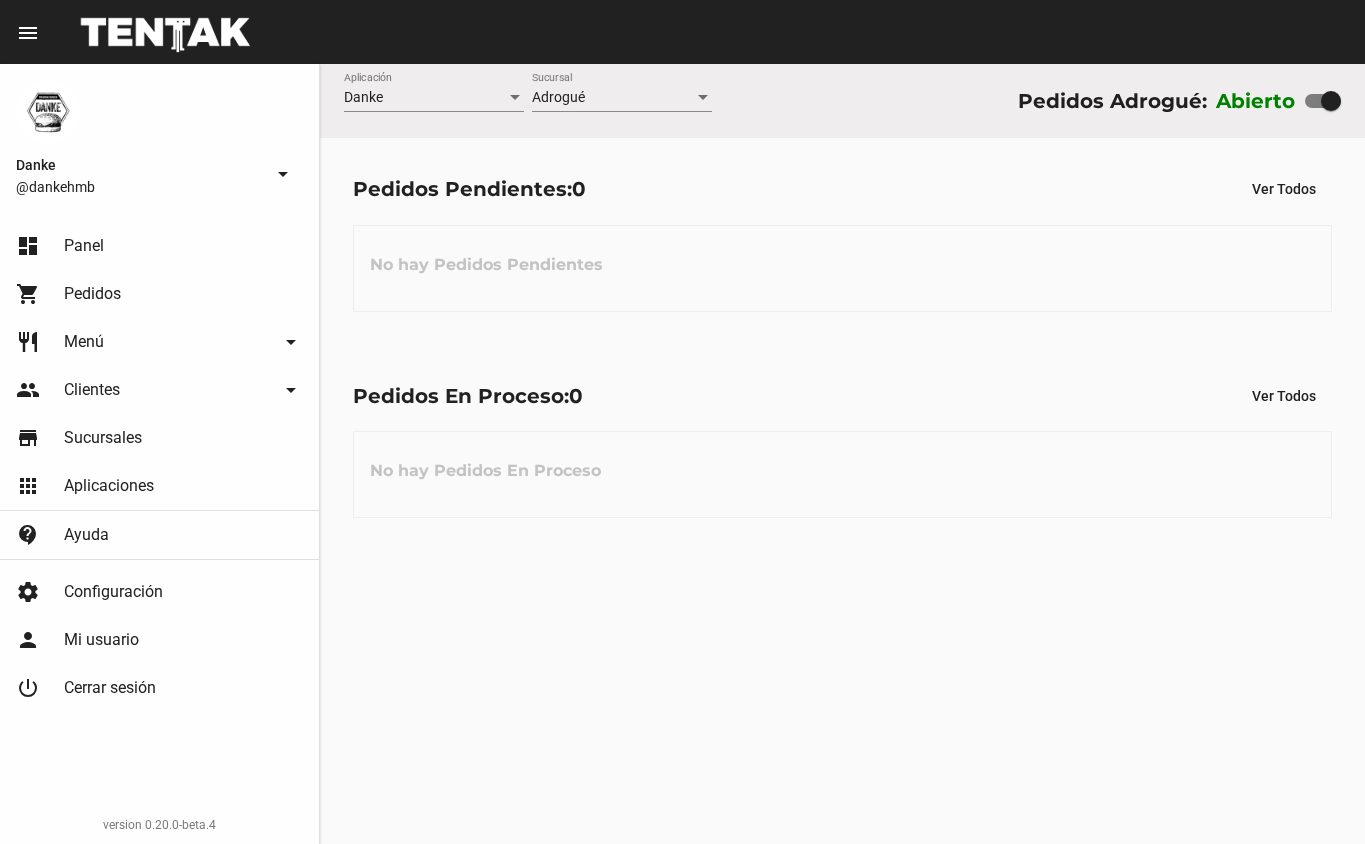 scroll, scrollTop: 0, scrollLeft: 0, axis: both 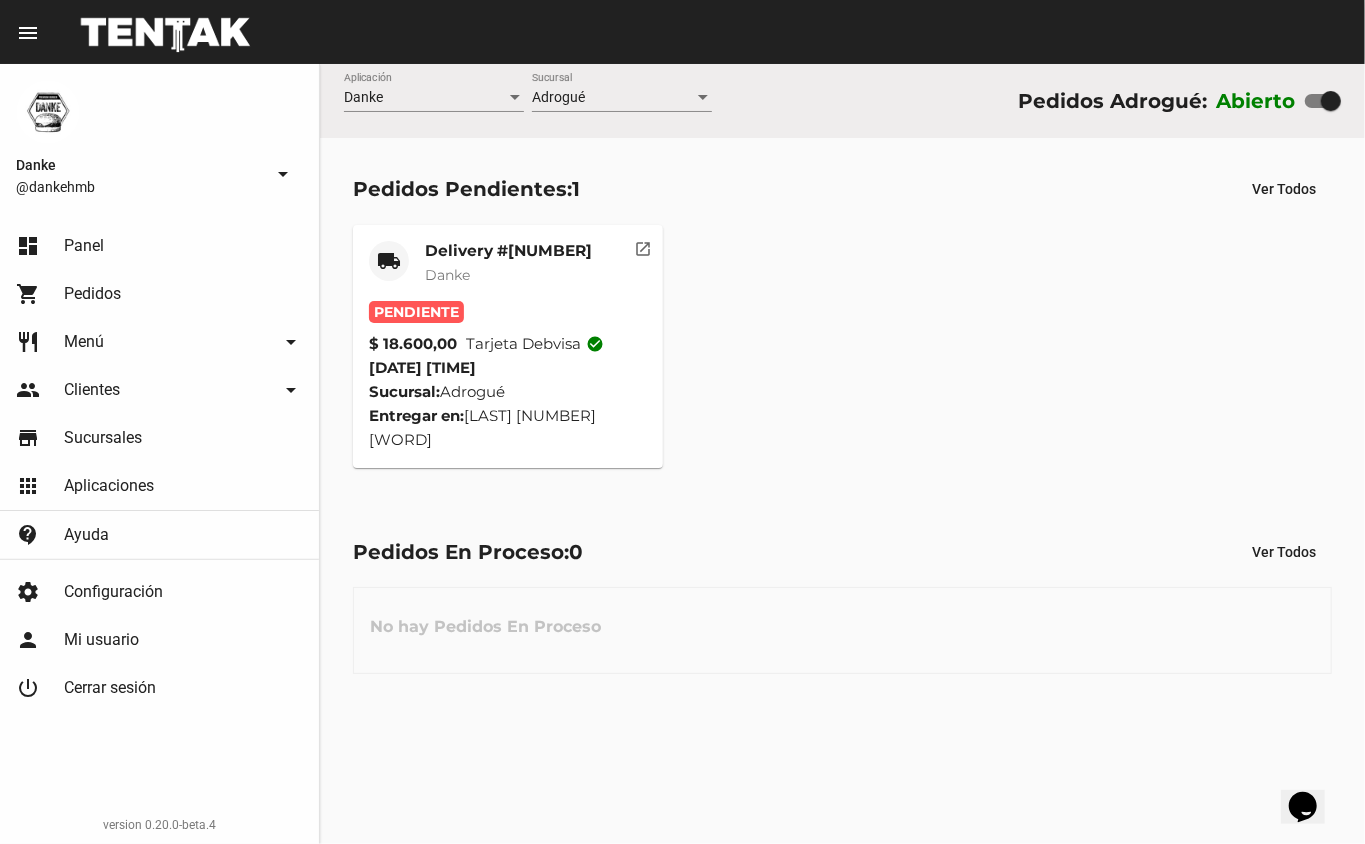 click on "Delivery #6BCB24E1 Danke" 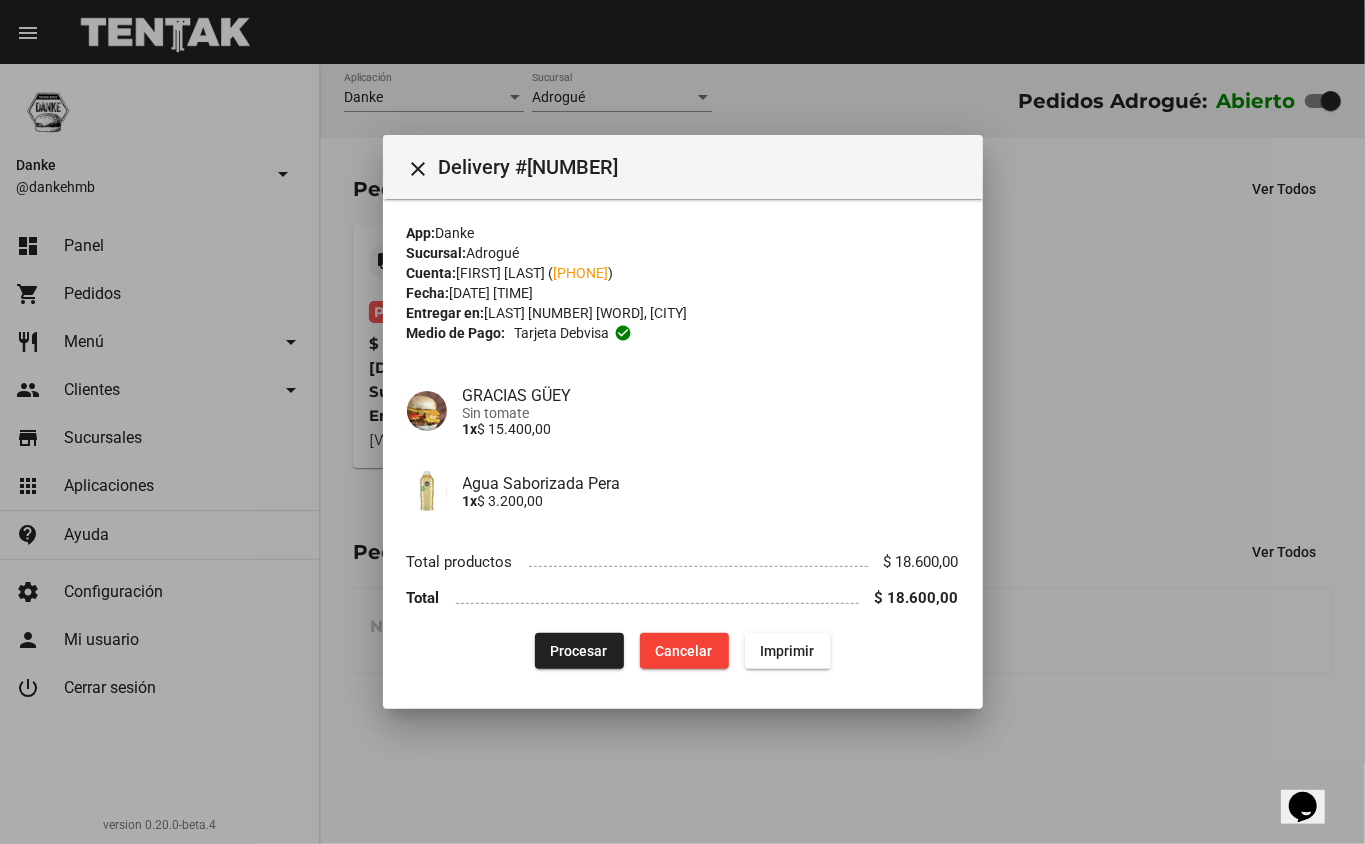 type 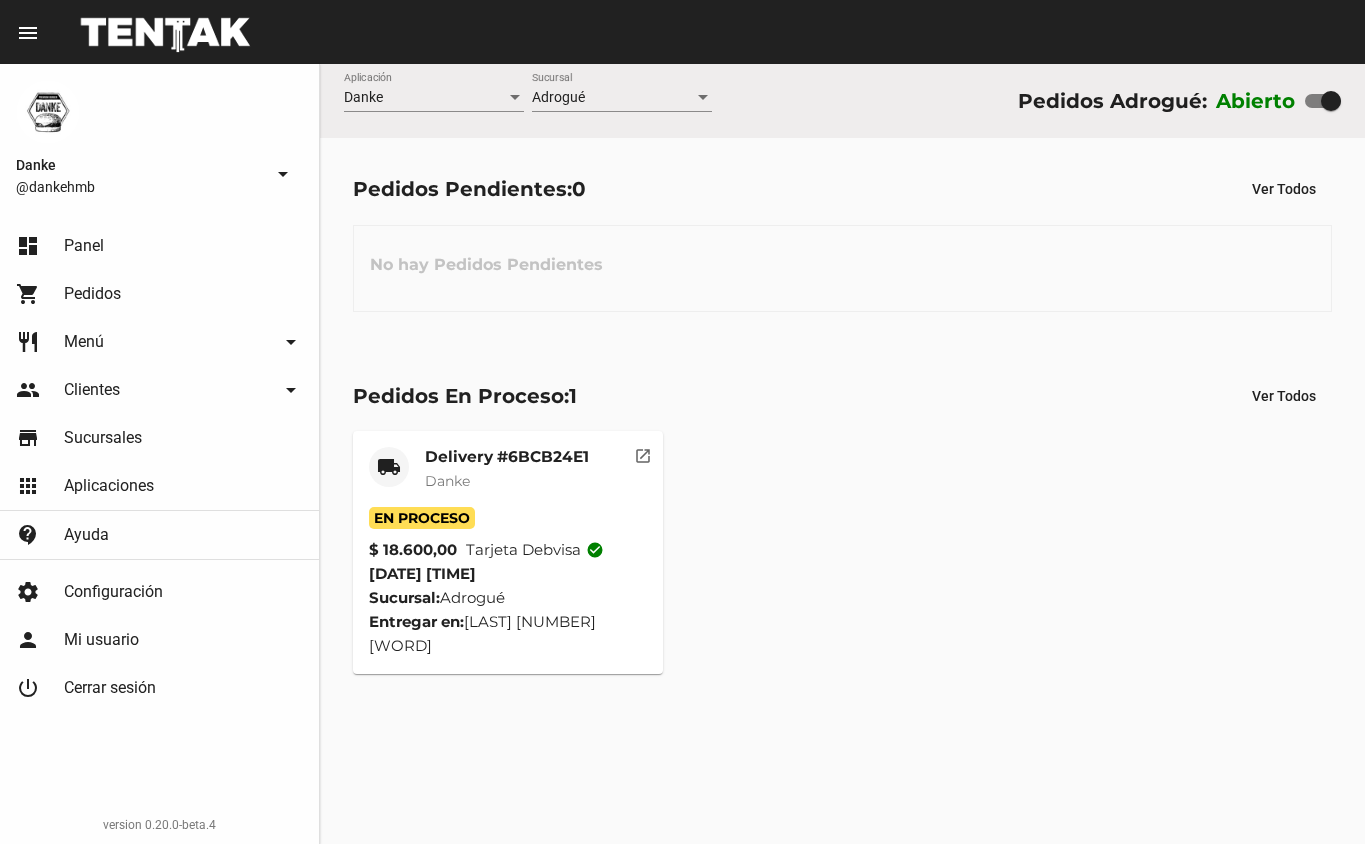 scroll, scrollTop: 0, scrollLeft: 0, axis: both 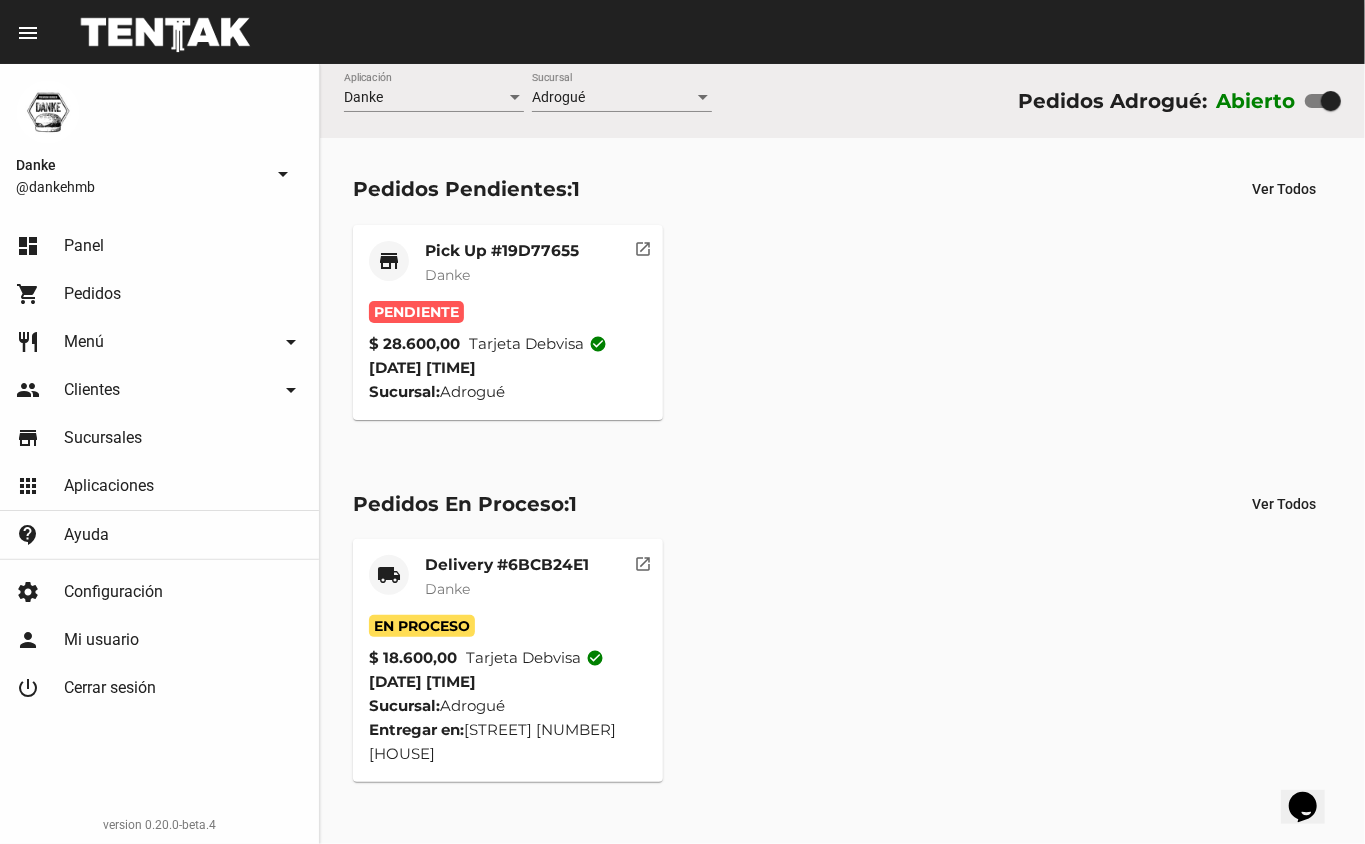 click on "Pick Up #19D77655" 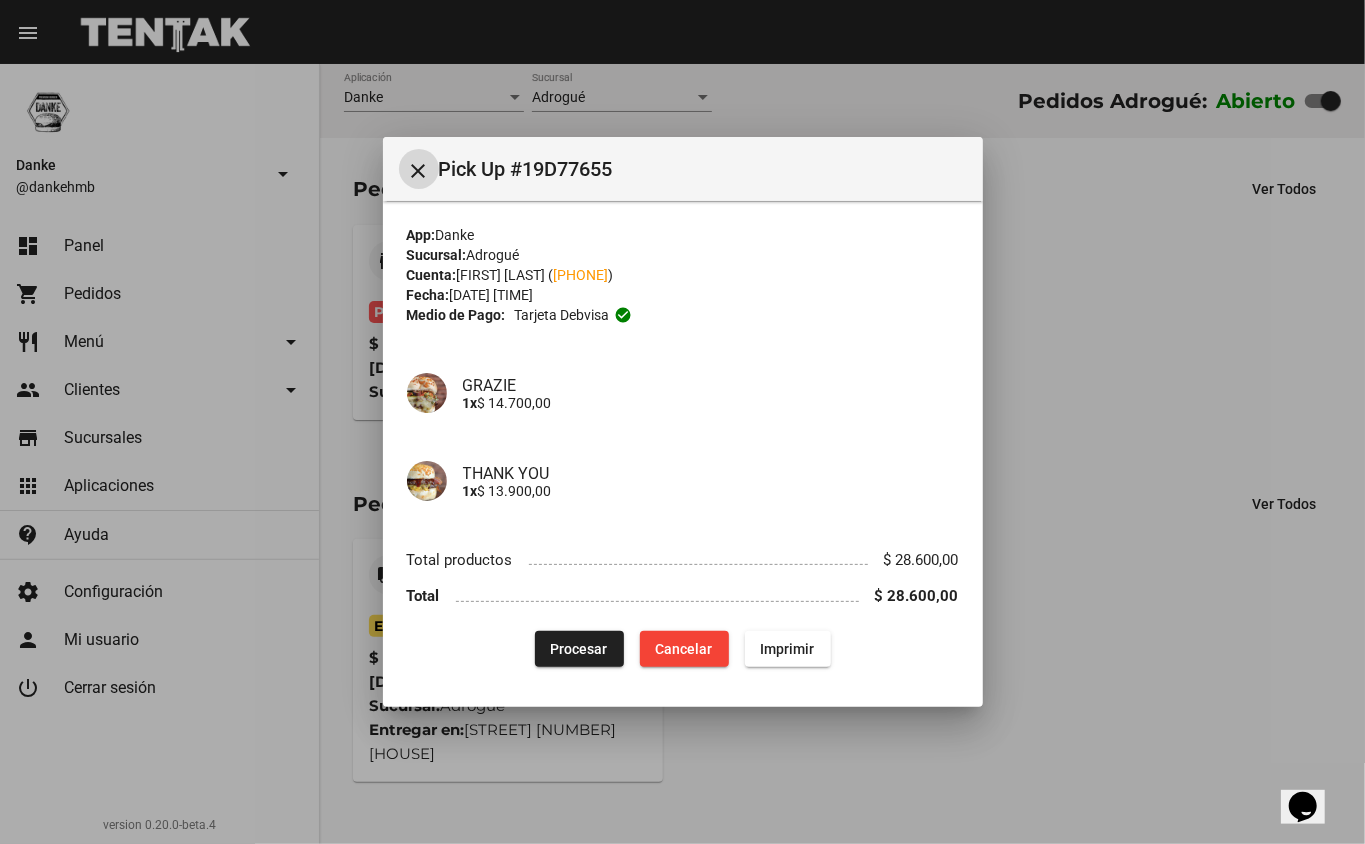 type 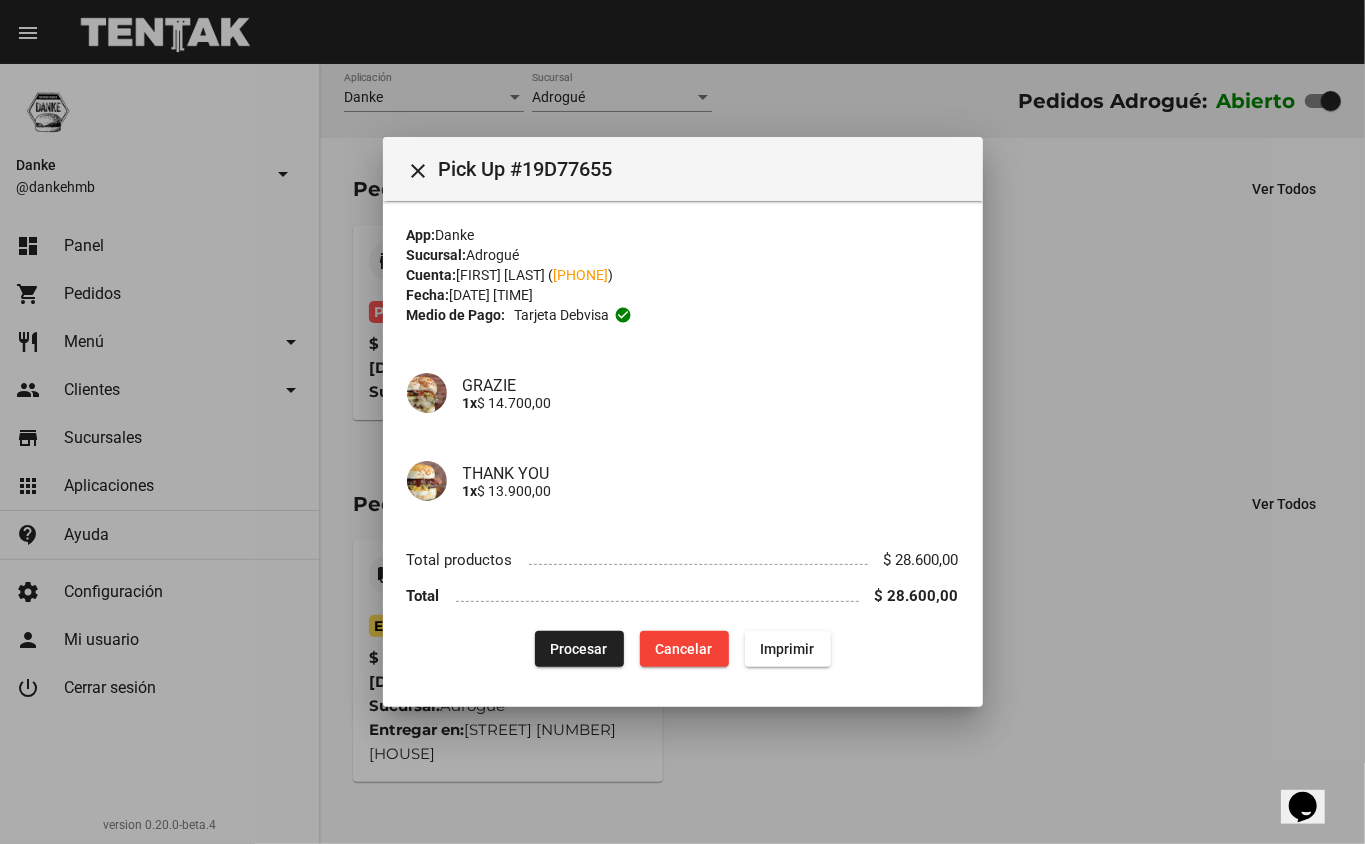 click on "Procesar" 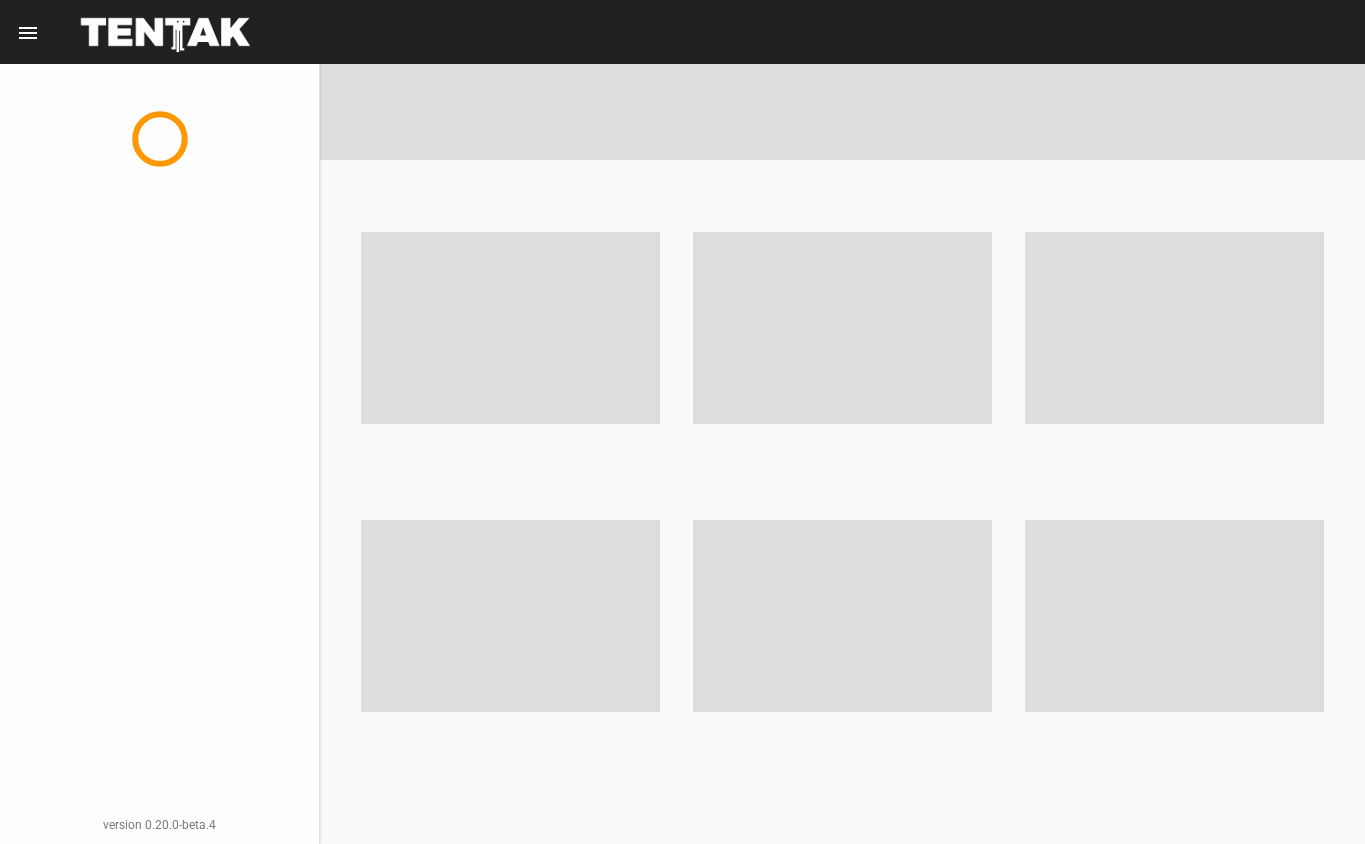 scroll, scrollTop: 0, scrollLeft: 0, axis: both 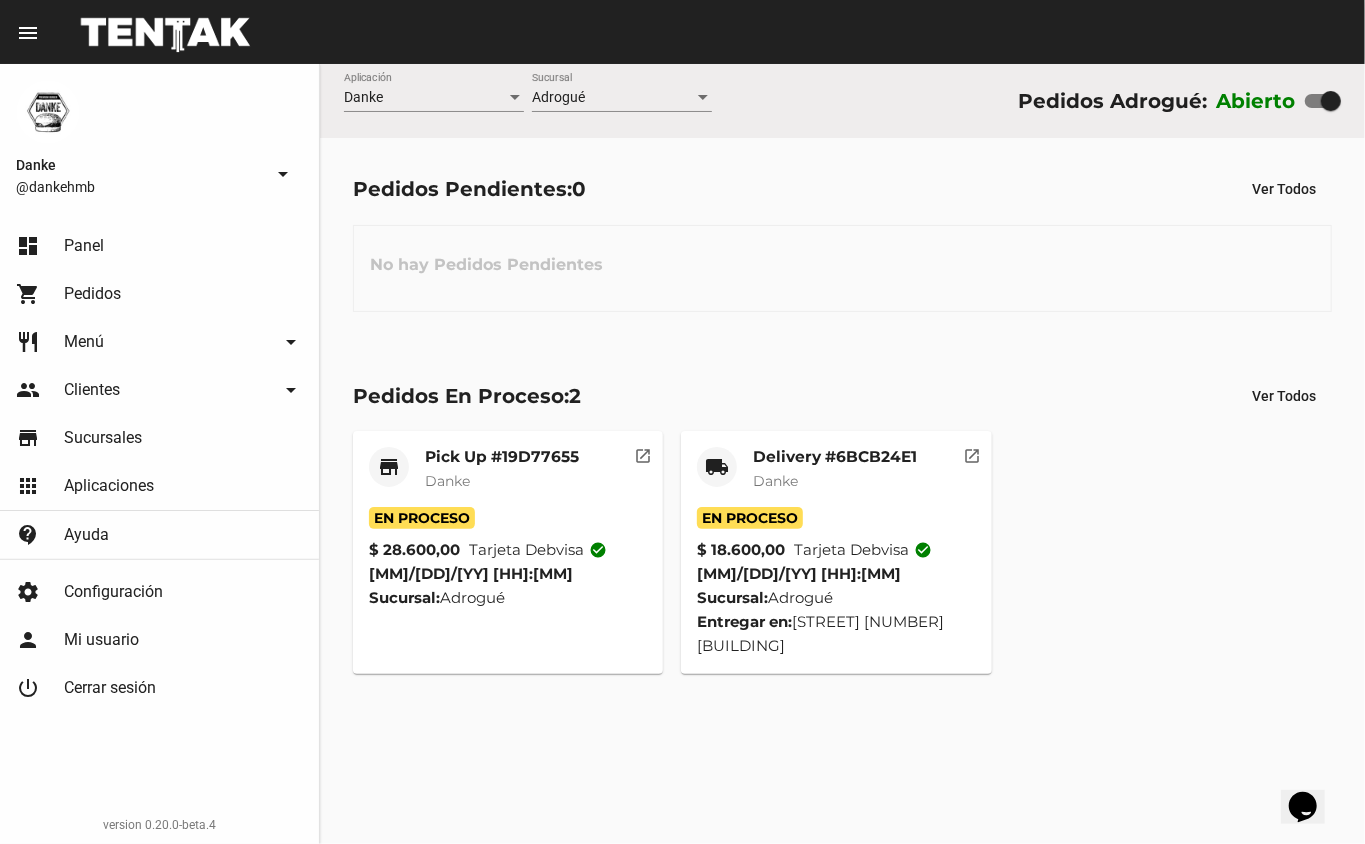 click on "Danke" 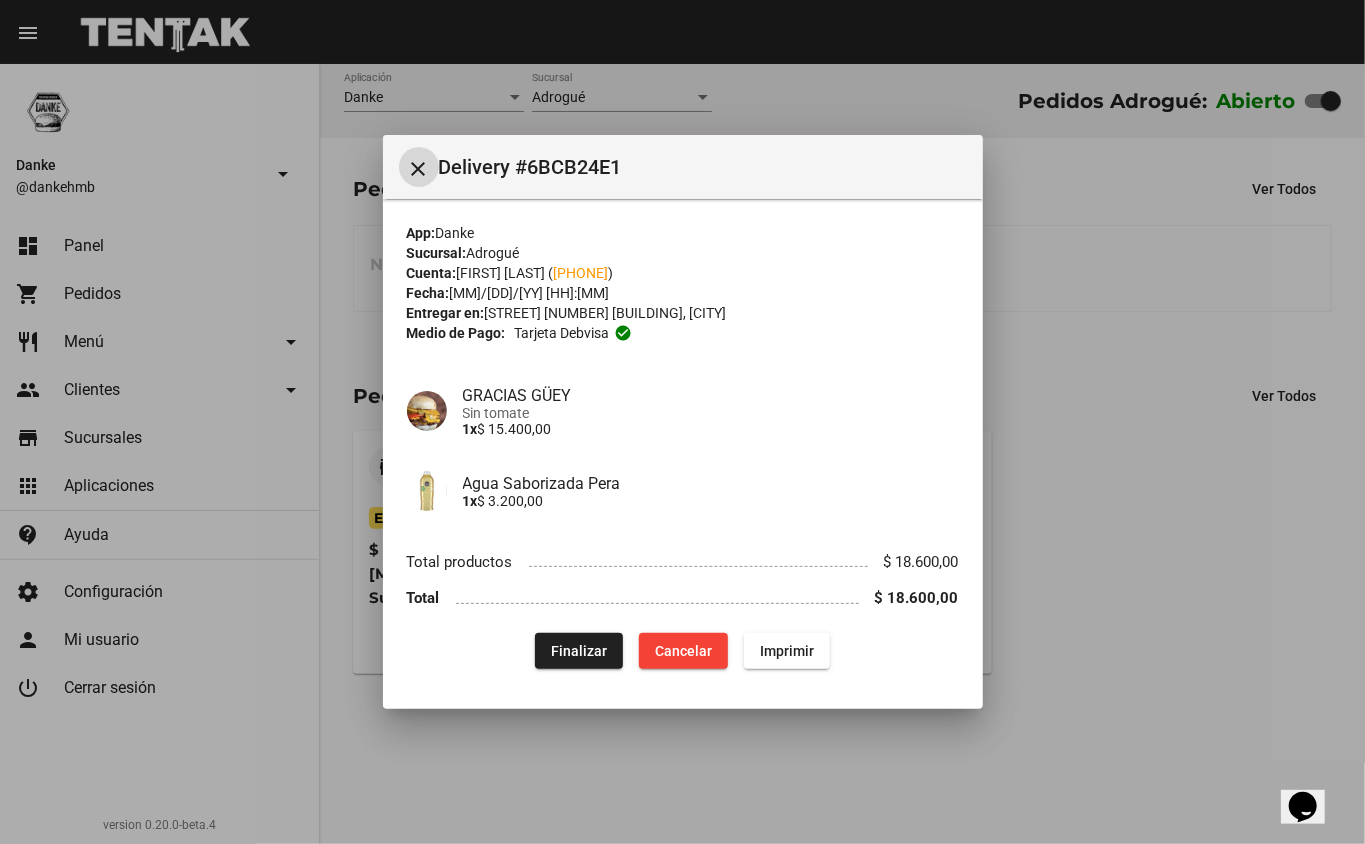 click on "Finalizar" 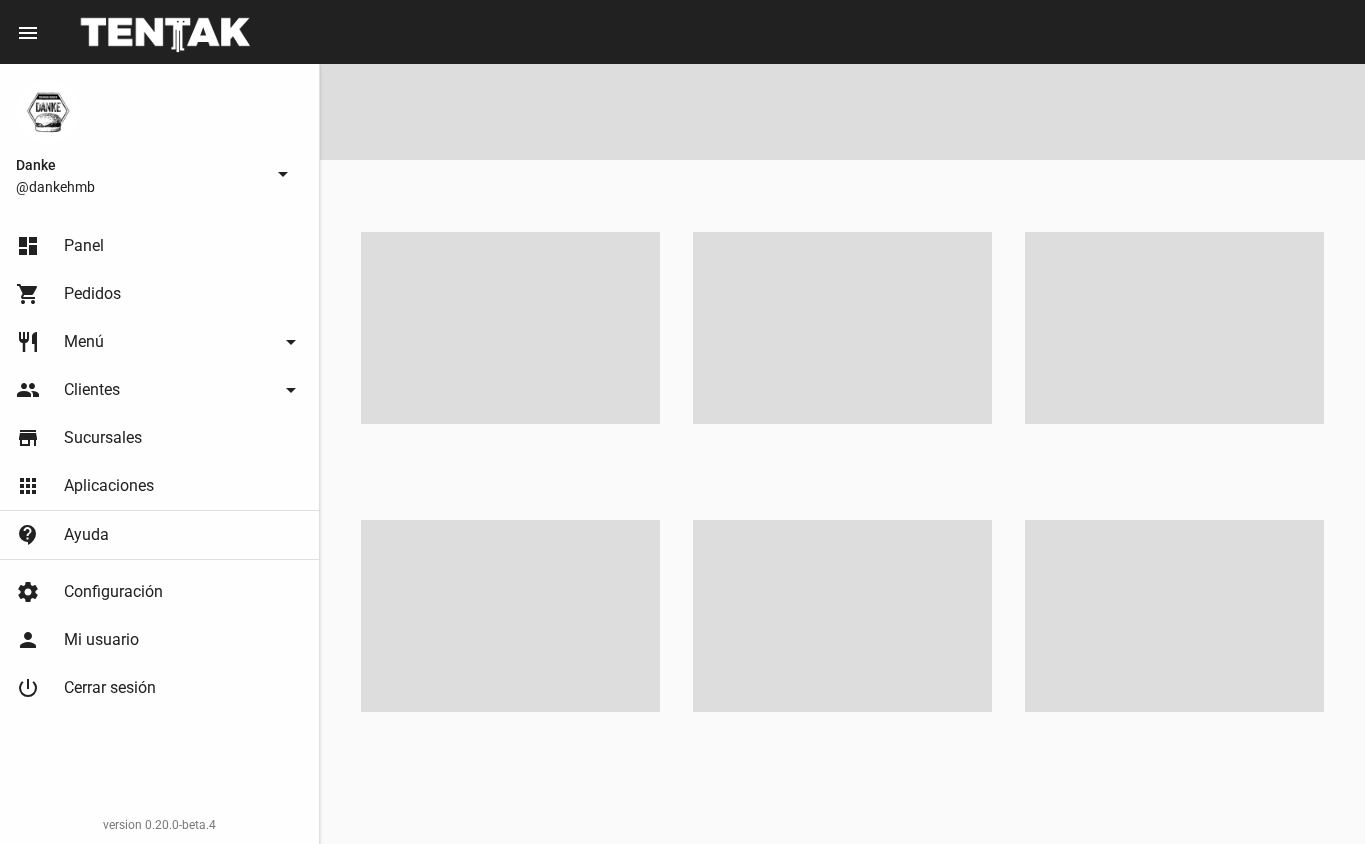 scroll, scrollTop: 0, scrollLeft: 0, axis: both 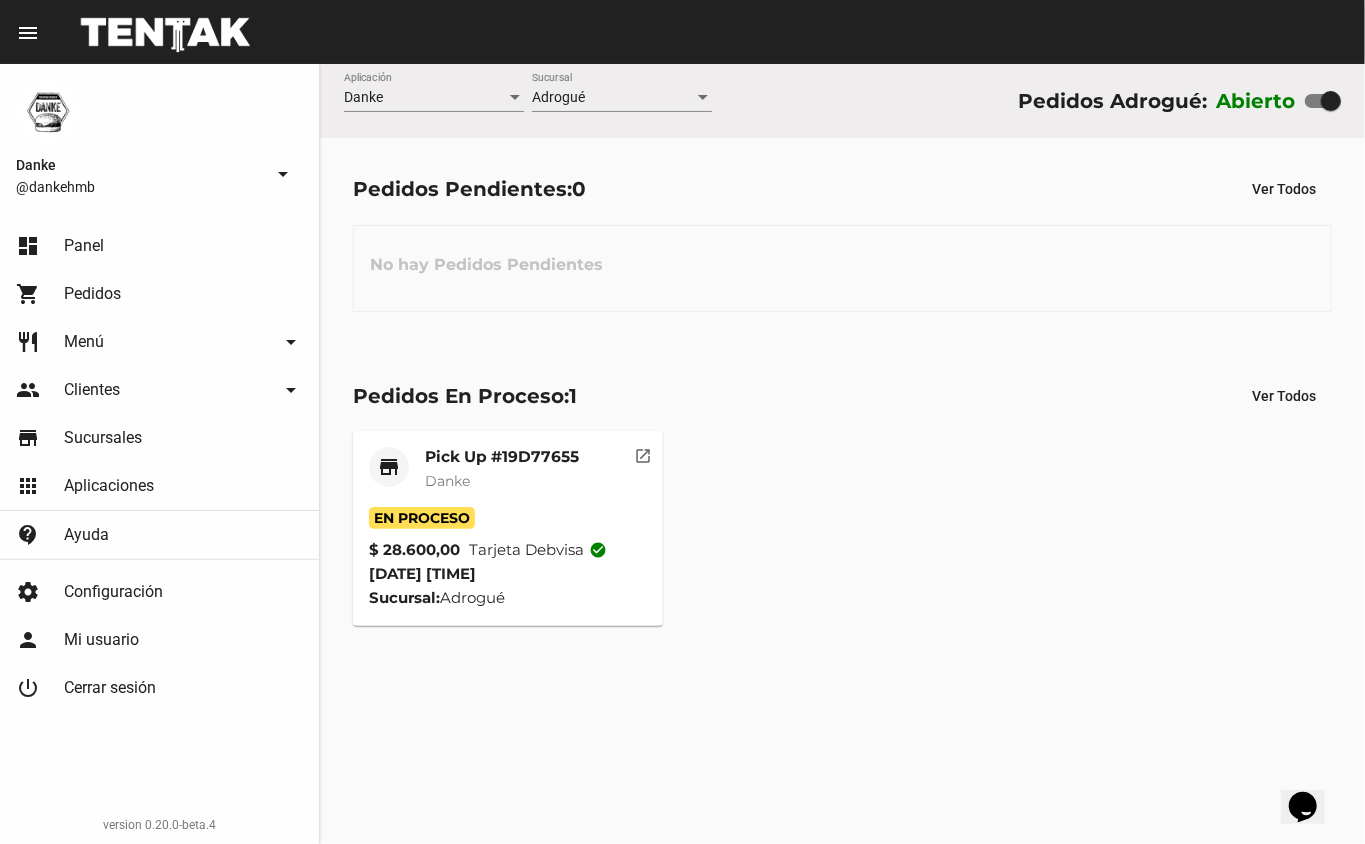 click on "Pick Up #19D77655" 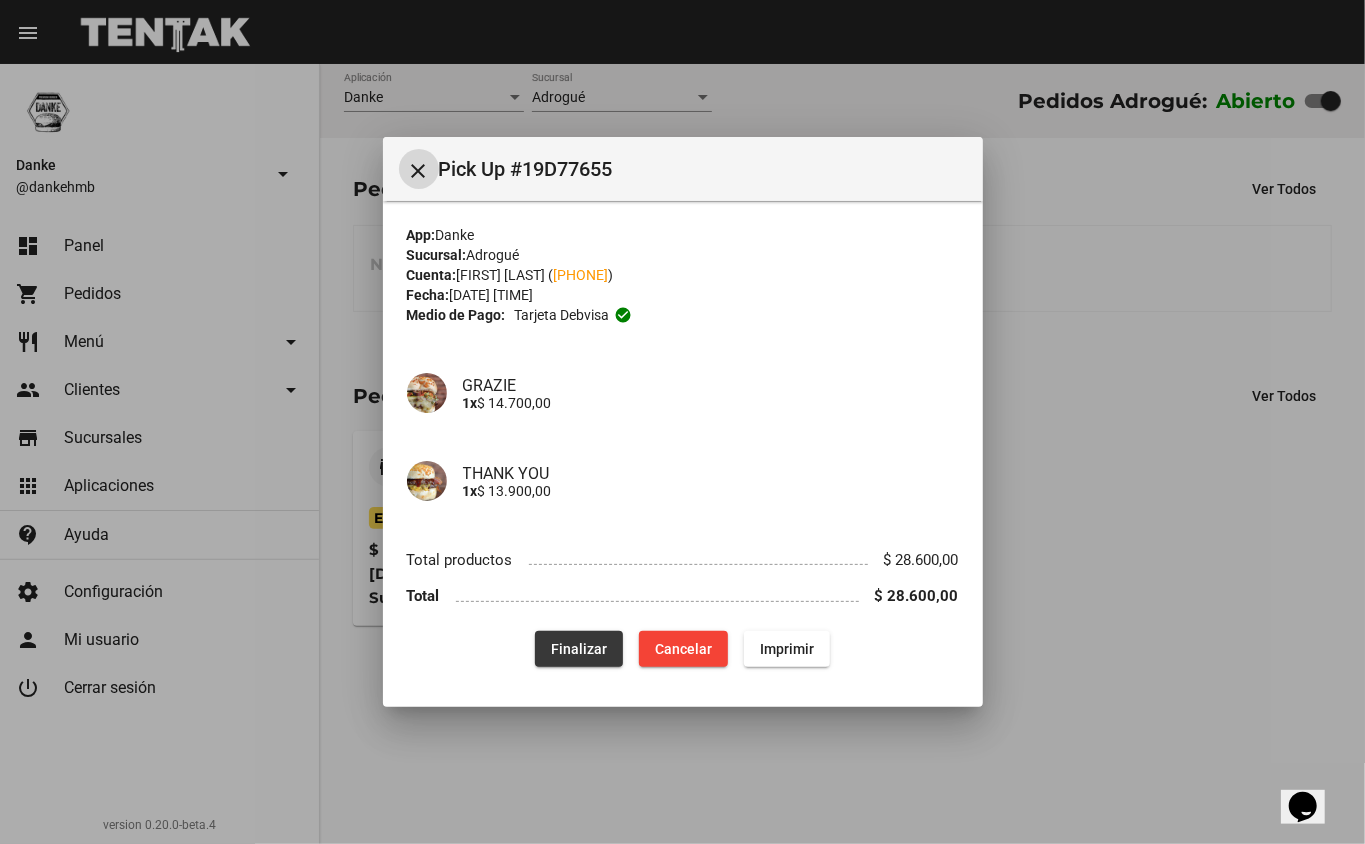 click on "Finalizar" 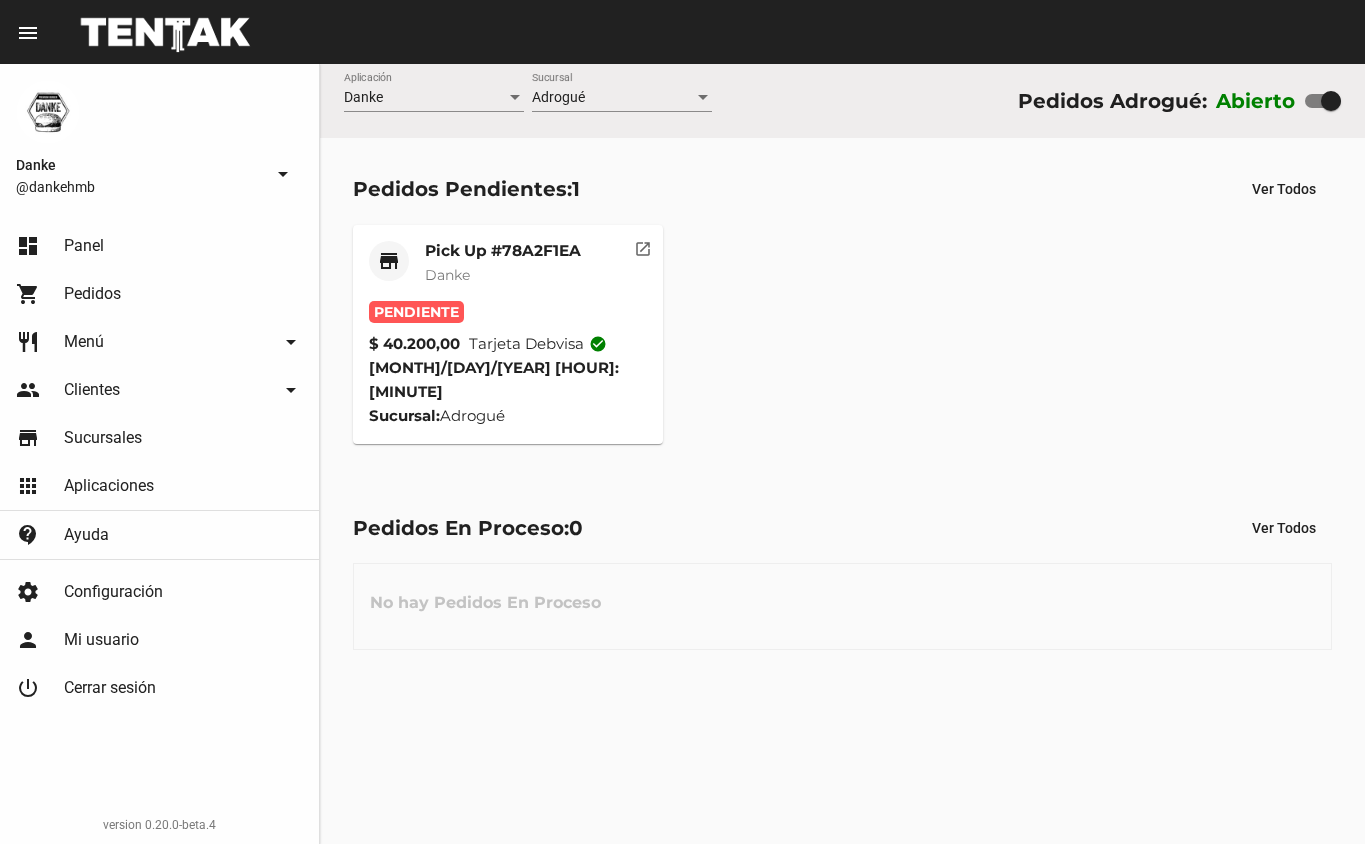 scroll, scrollTop: 0, scrollLeft: 0, axis: both 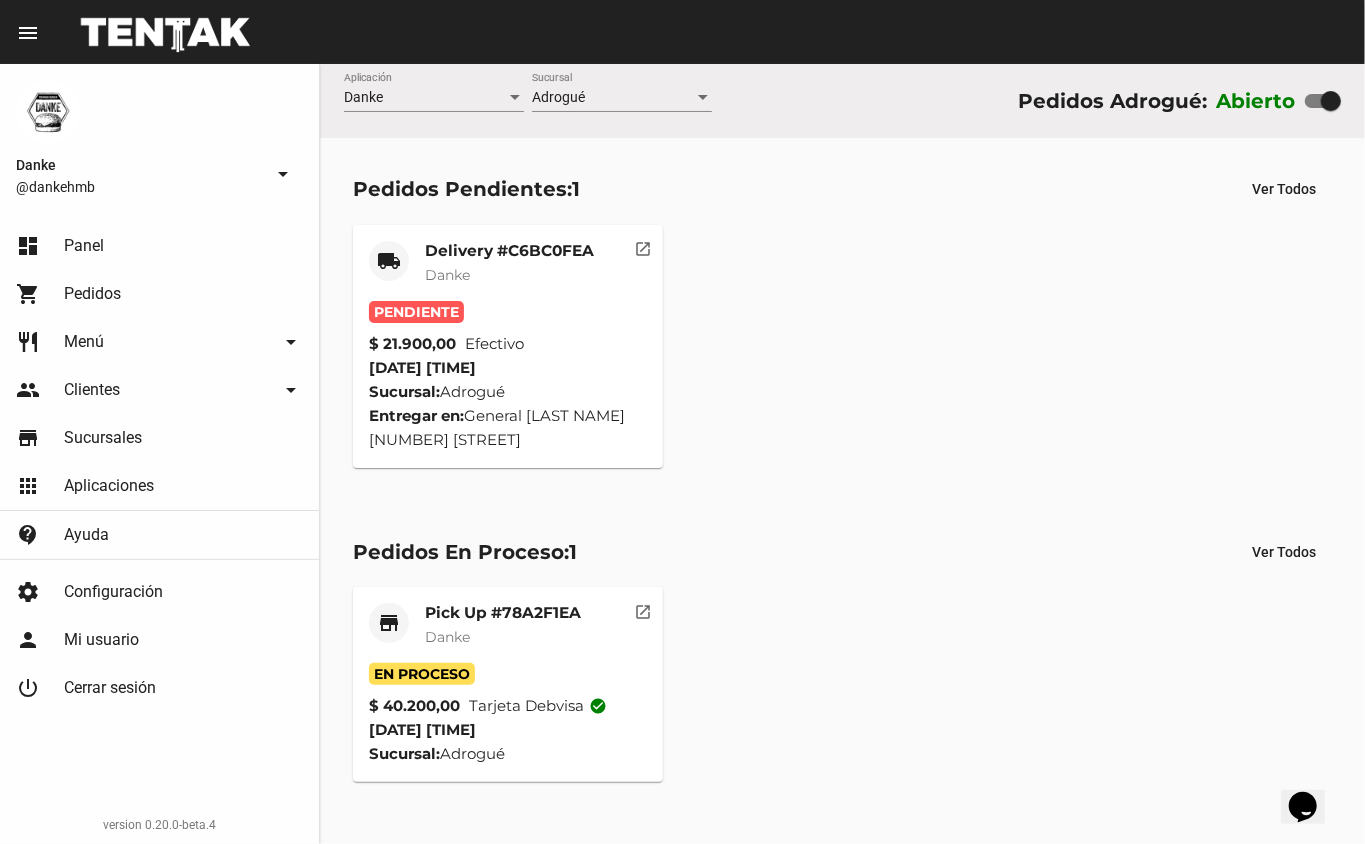 click on "Delivery #C6BC0FEA" 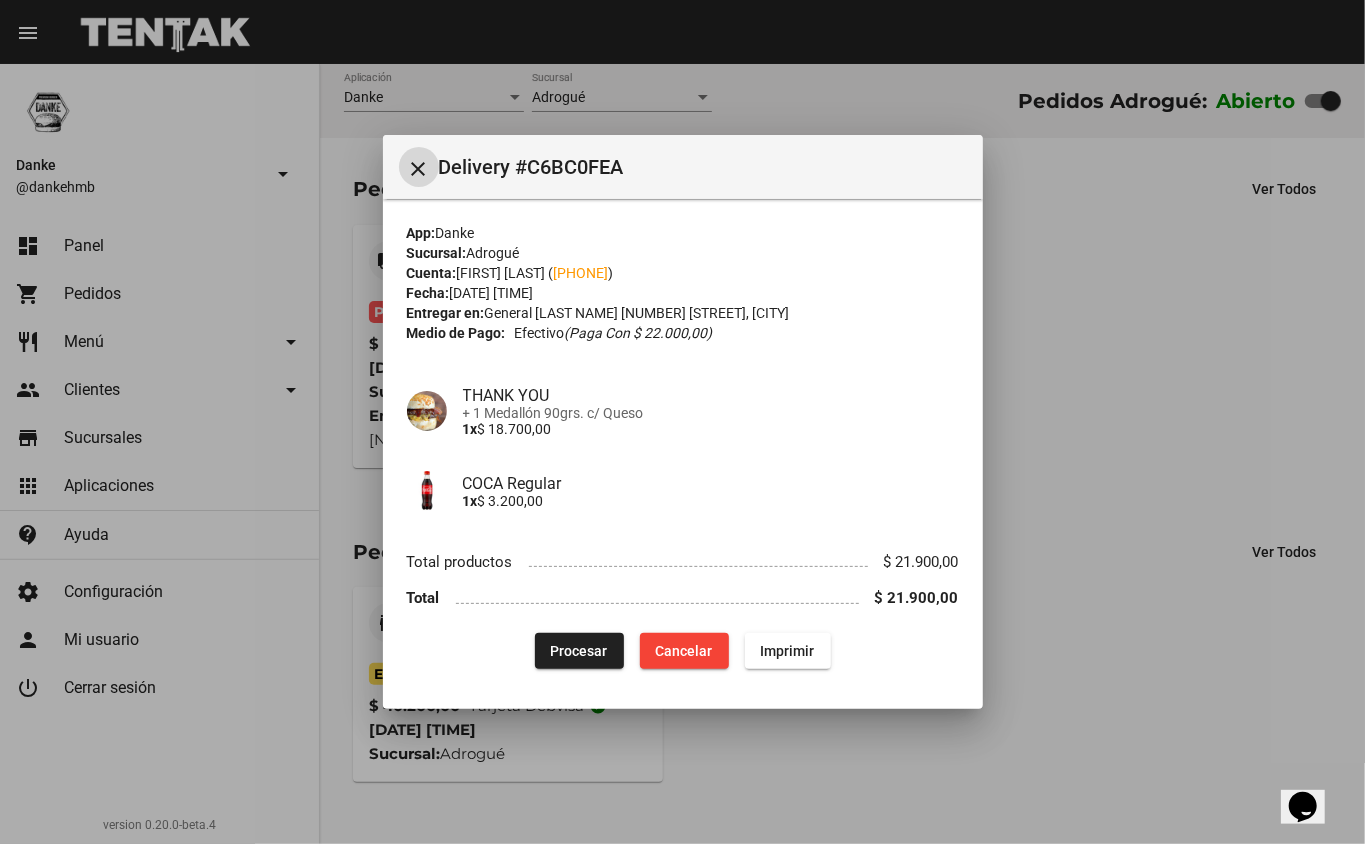 click on "Cancelar" 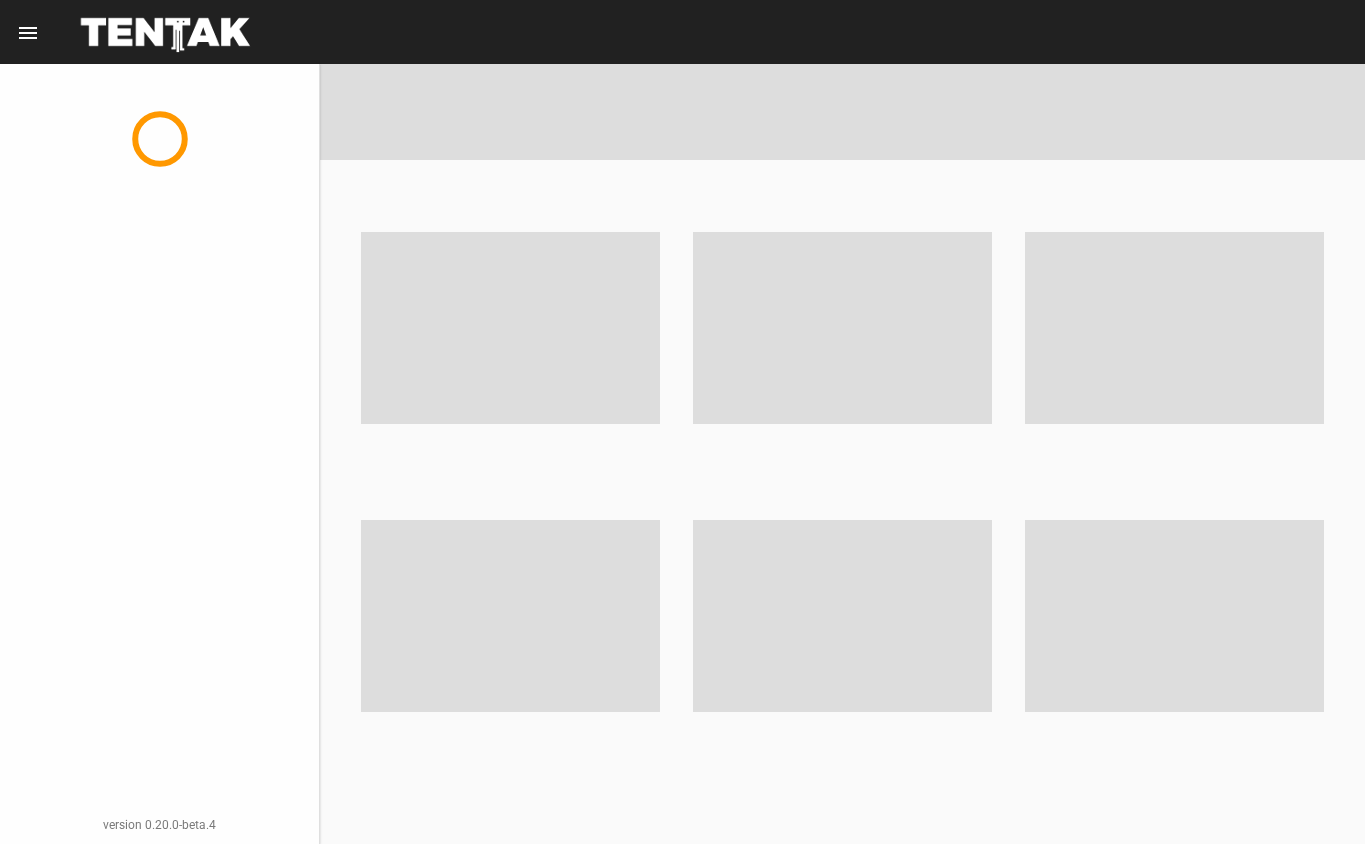 scroll, scrollTop: 0, scrollLeft: 0, axis: both 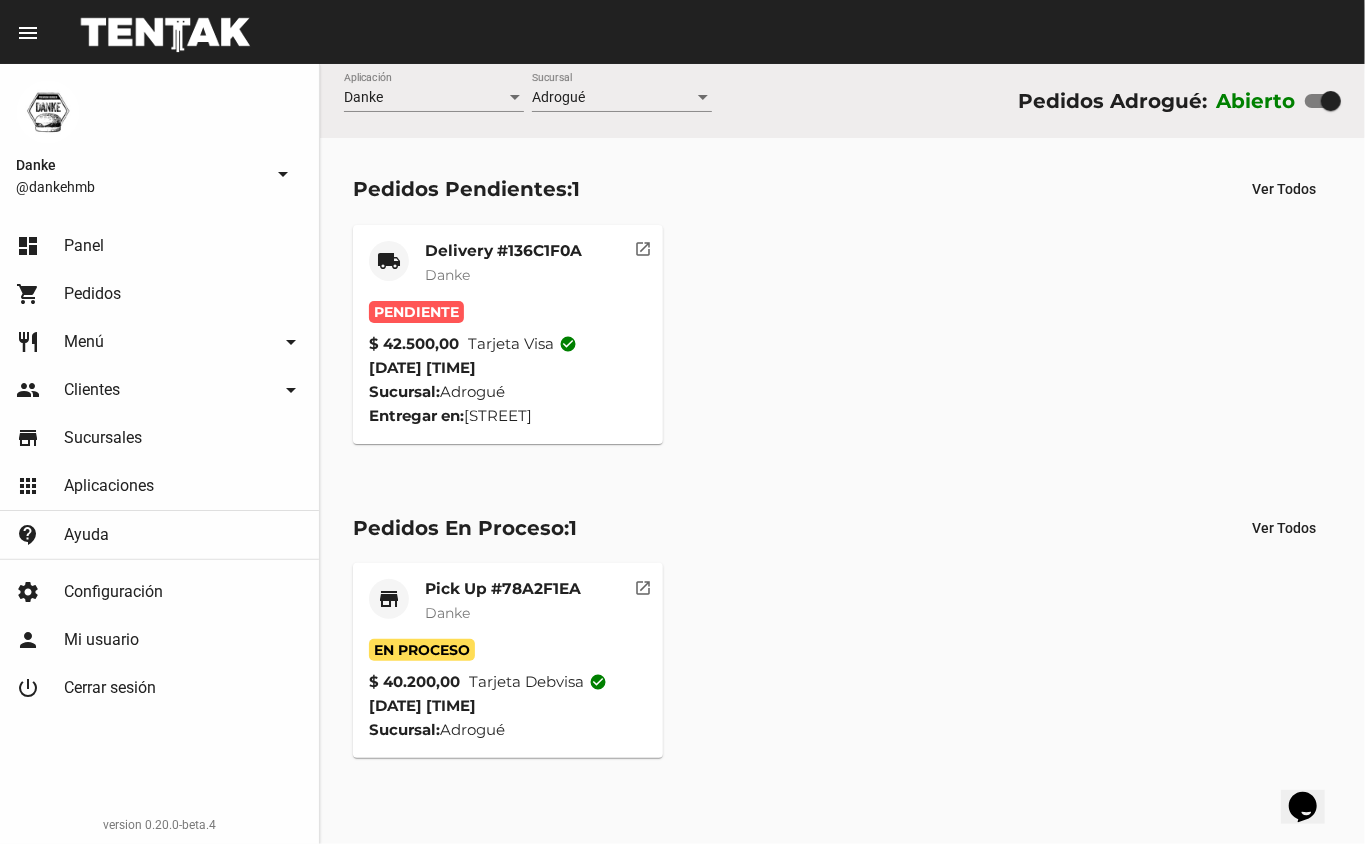click on "Danke" 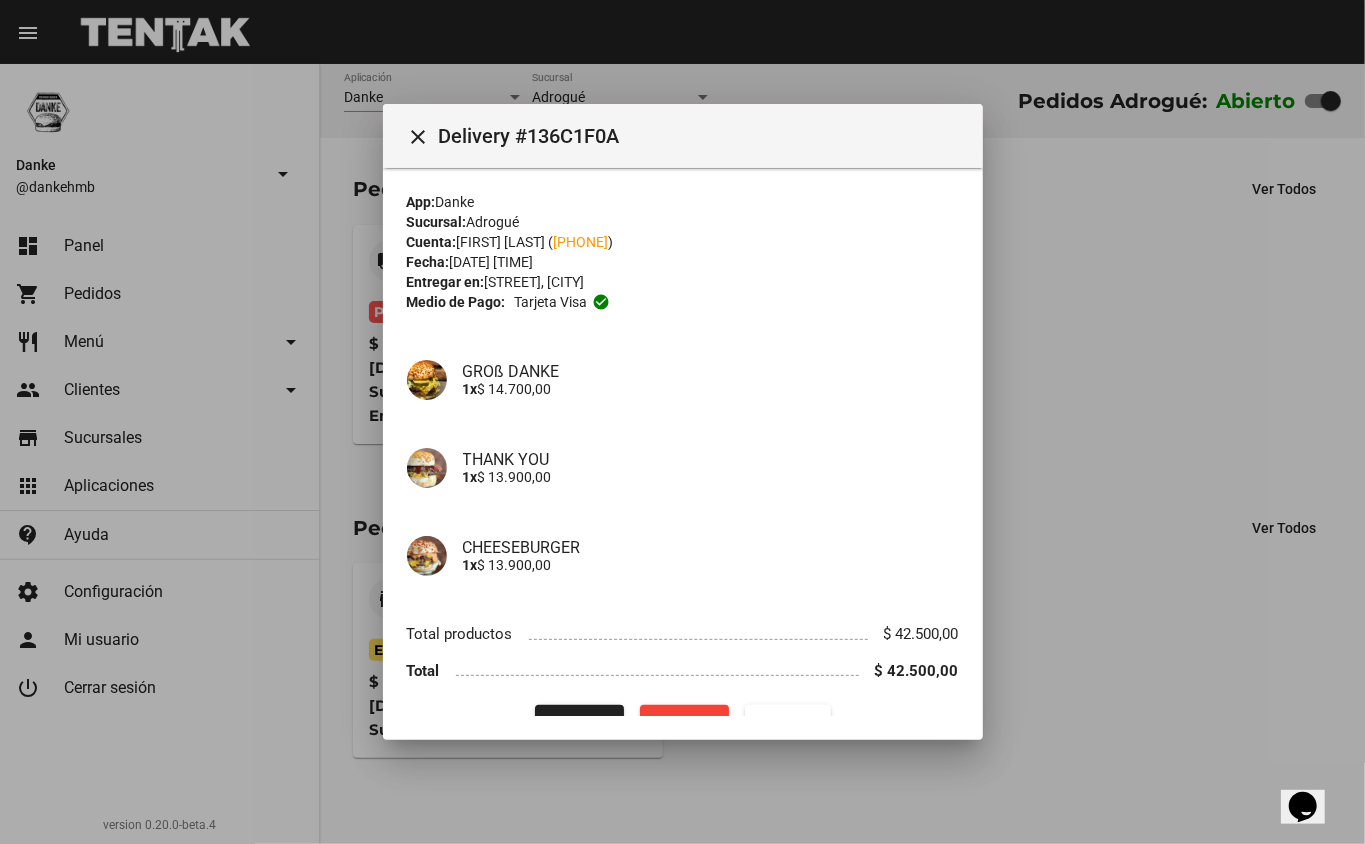 type 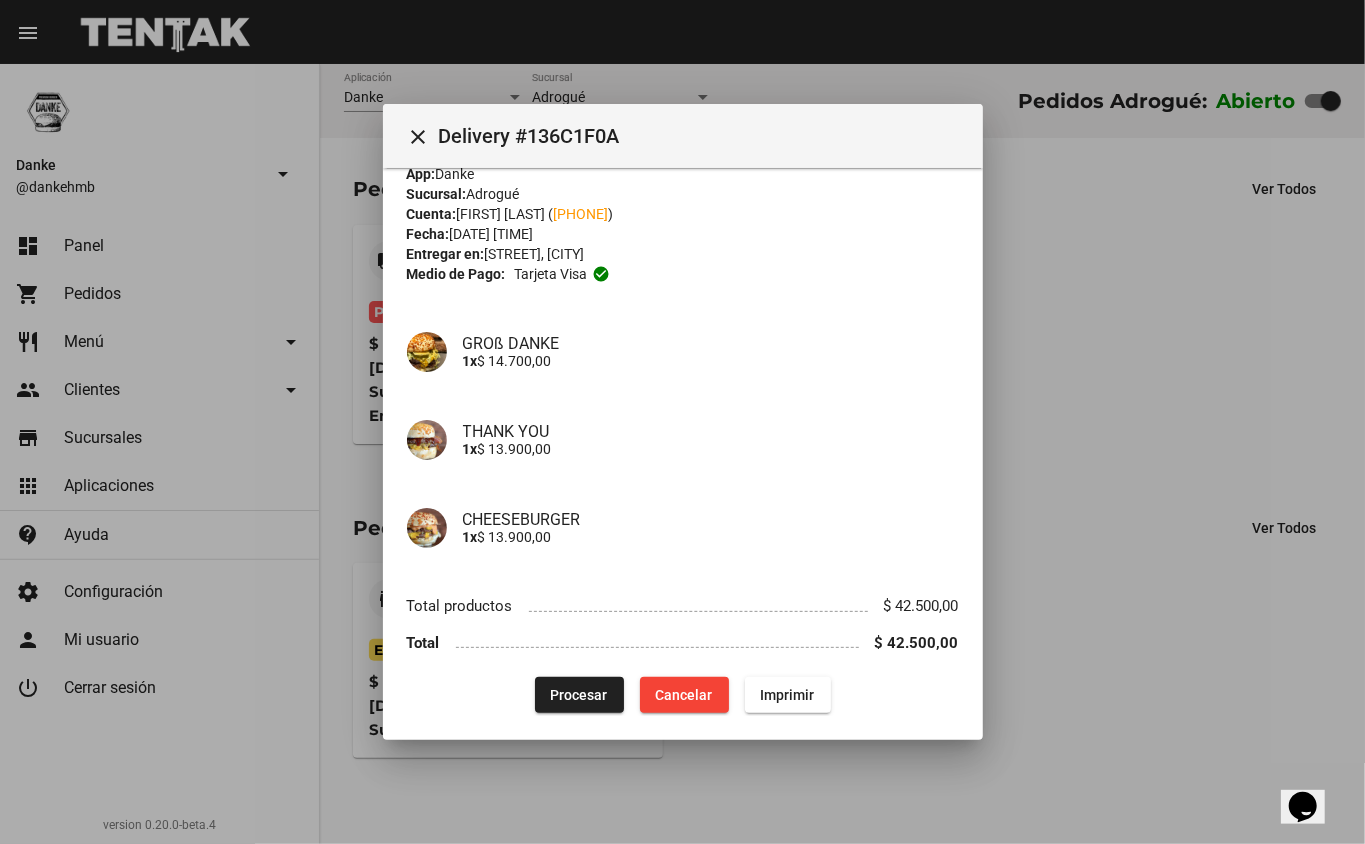 click on "Procesar" 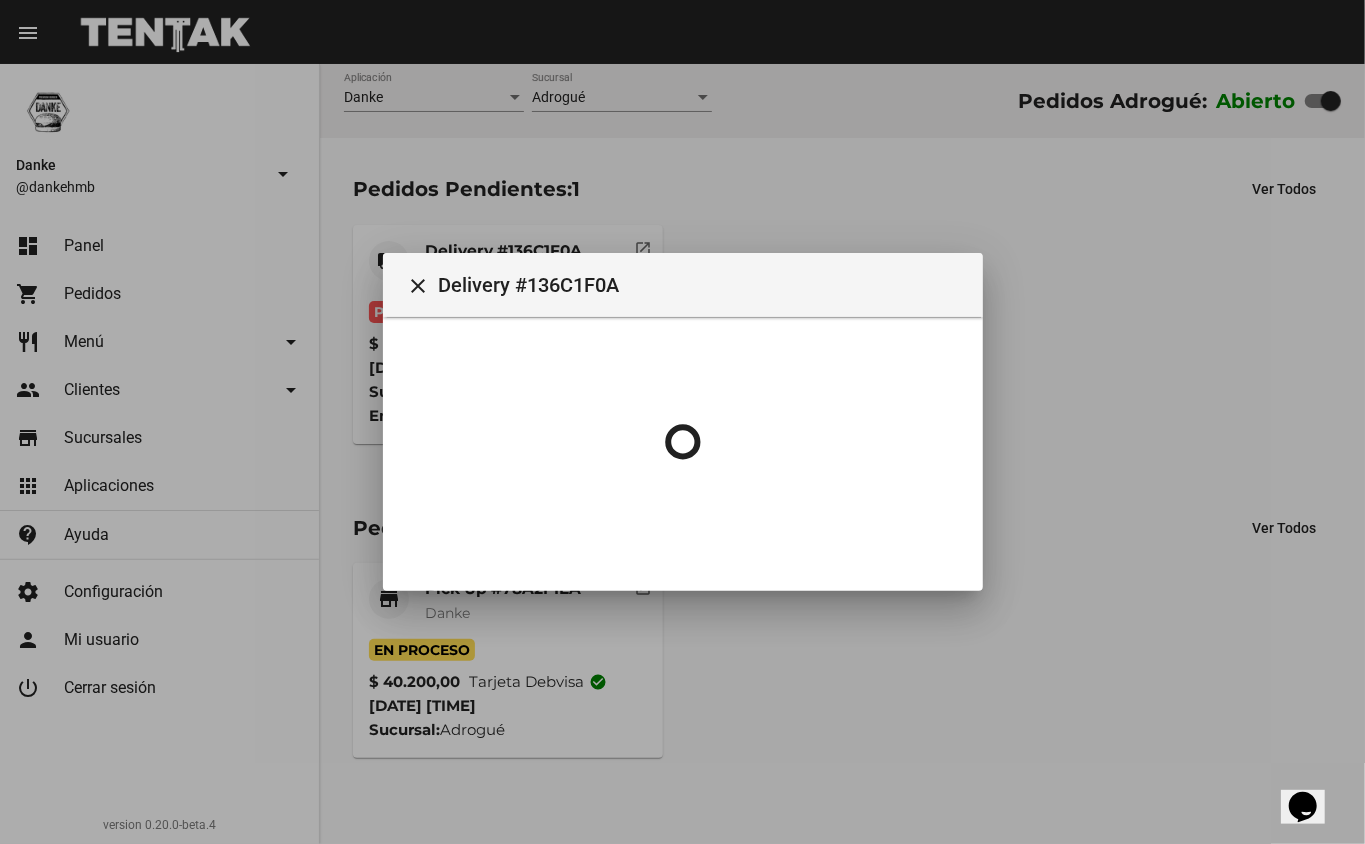 scroll, scrollTop: 0, scrollLeft: 0, axis: both 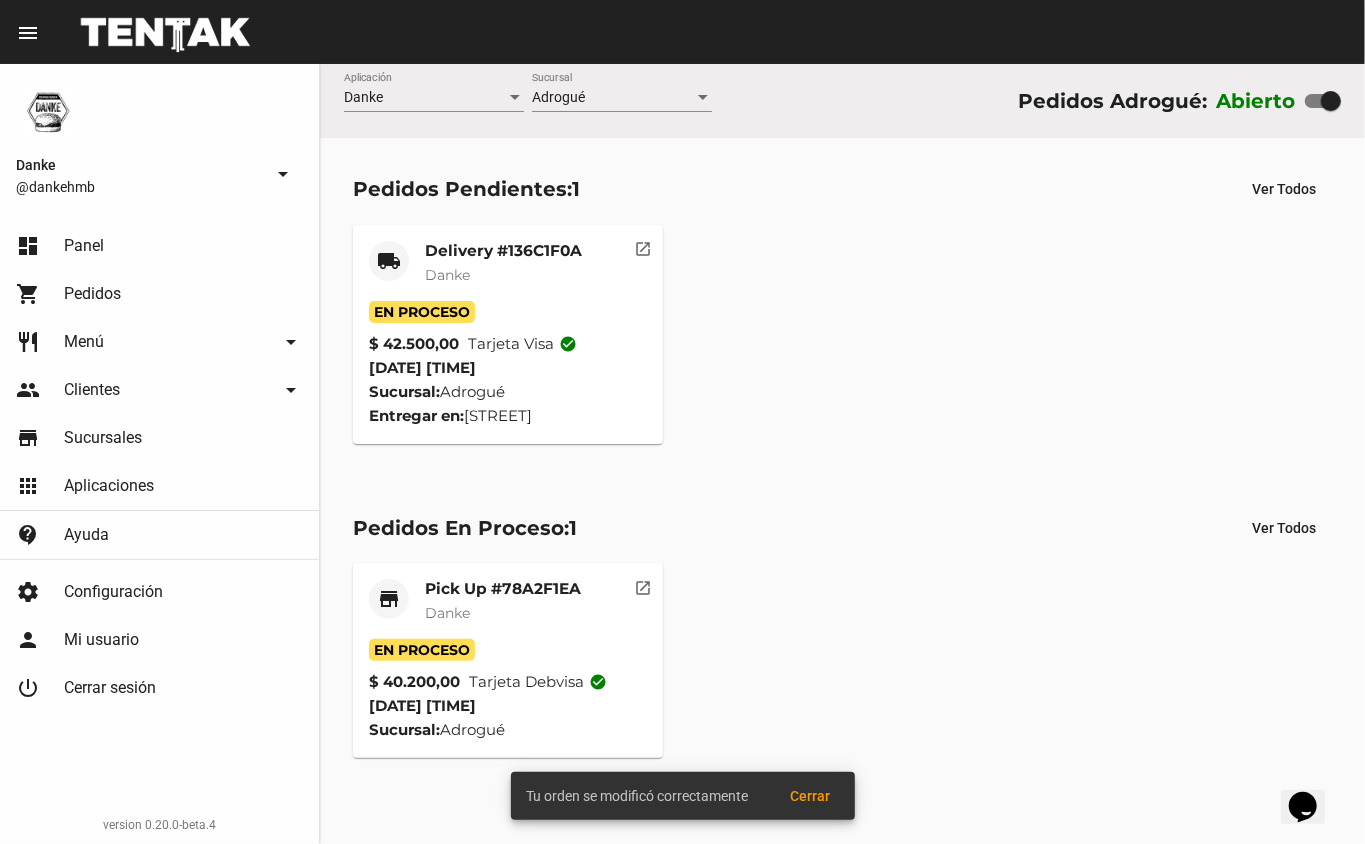 click on "Delivery #136C1F0A" 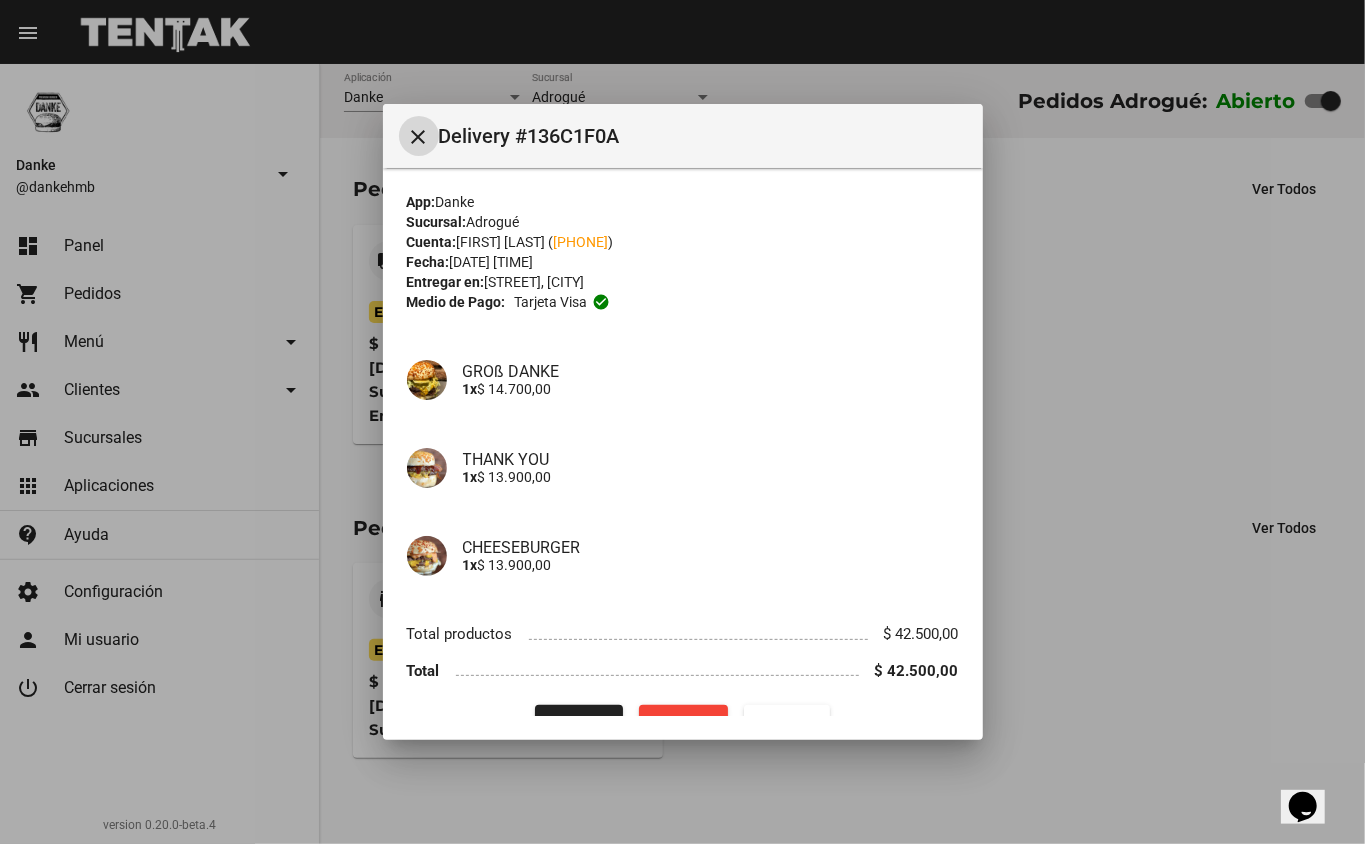 click at bounding box center (682, 422) 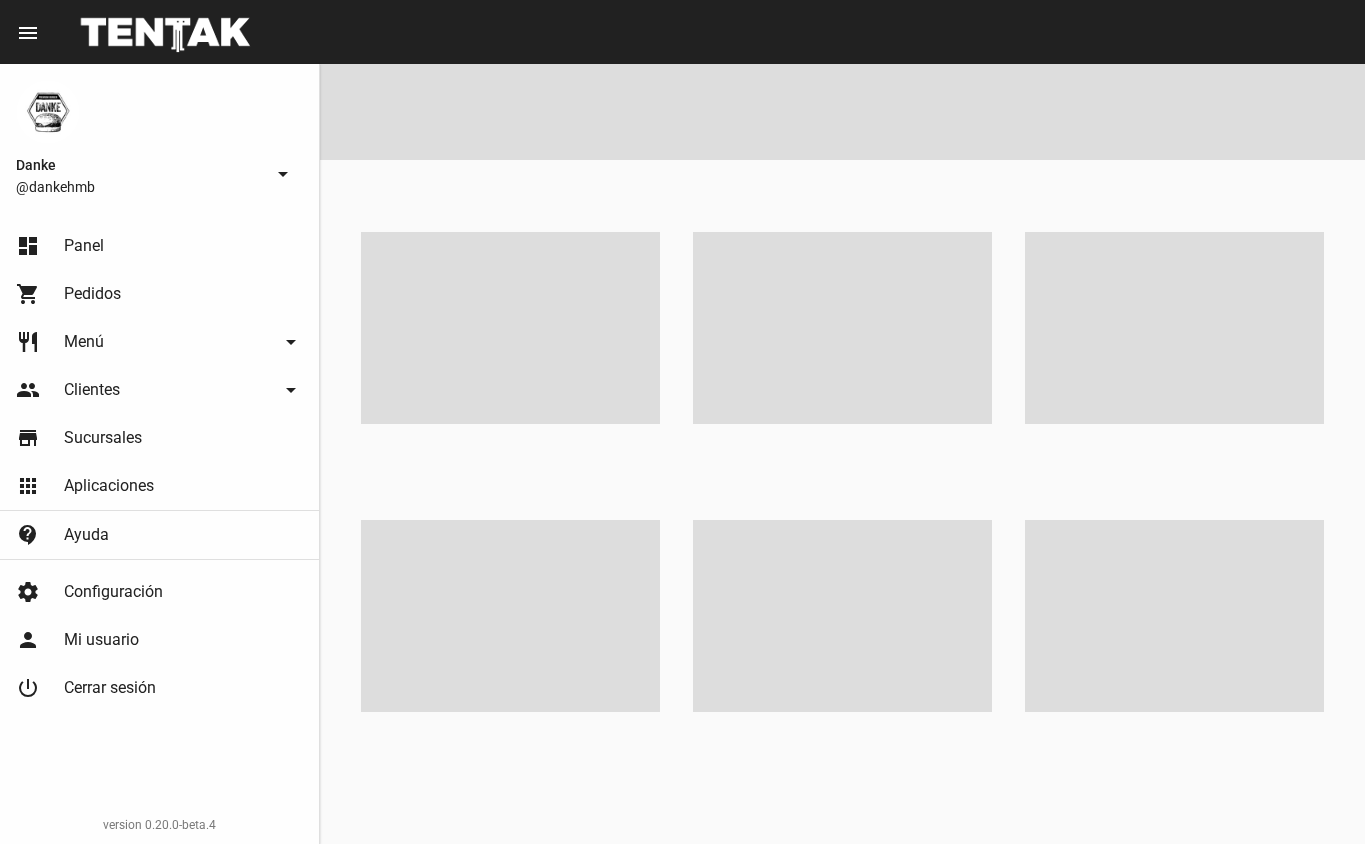 scroll, scrollTop: 0, scrollLeft: 0, axis: both 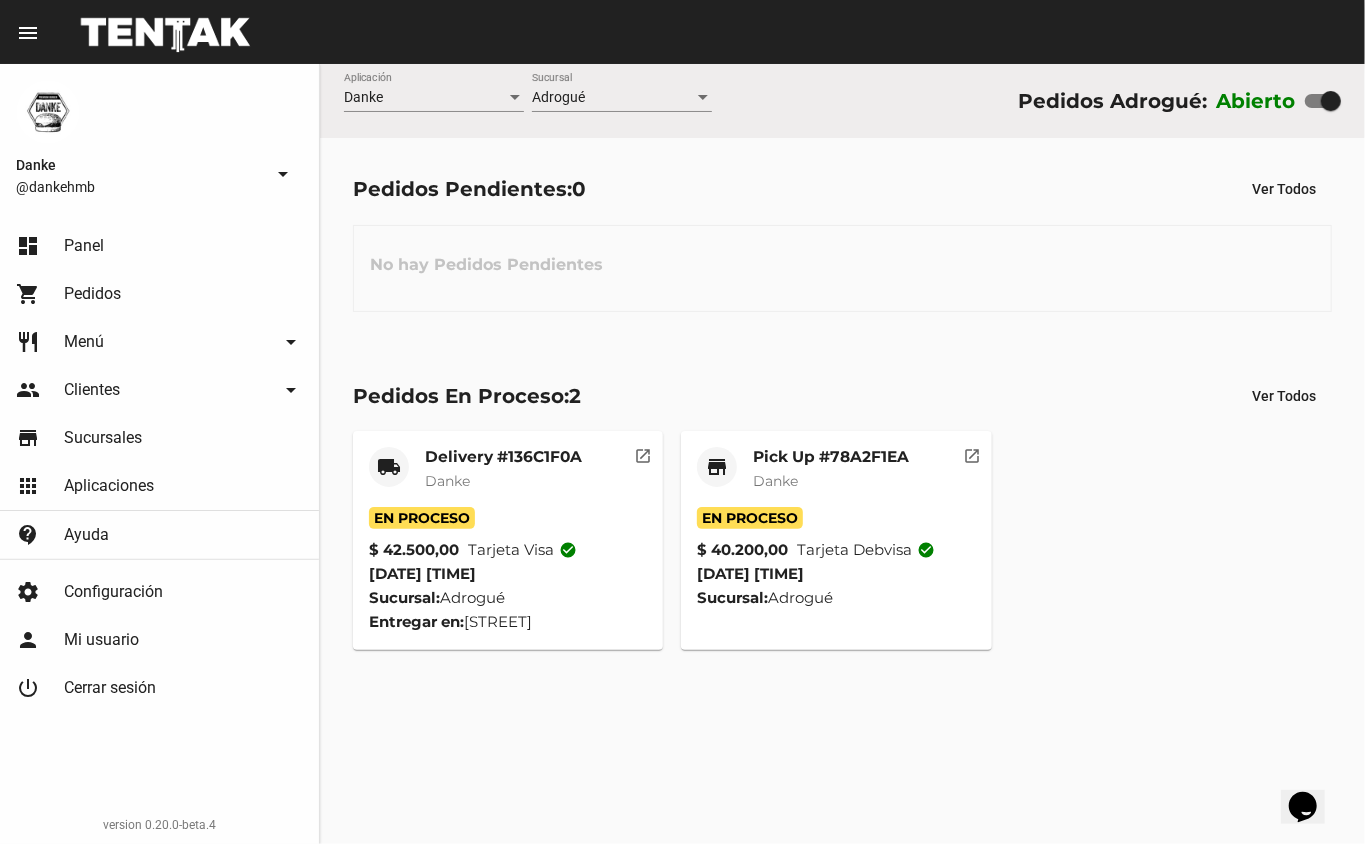 click on "Pick Up #78A2F1EA" 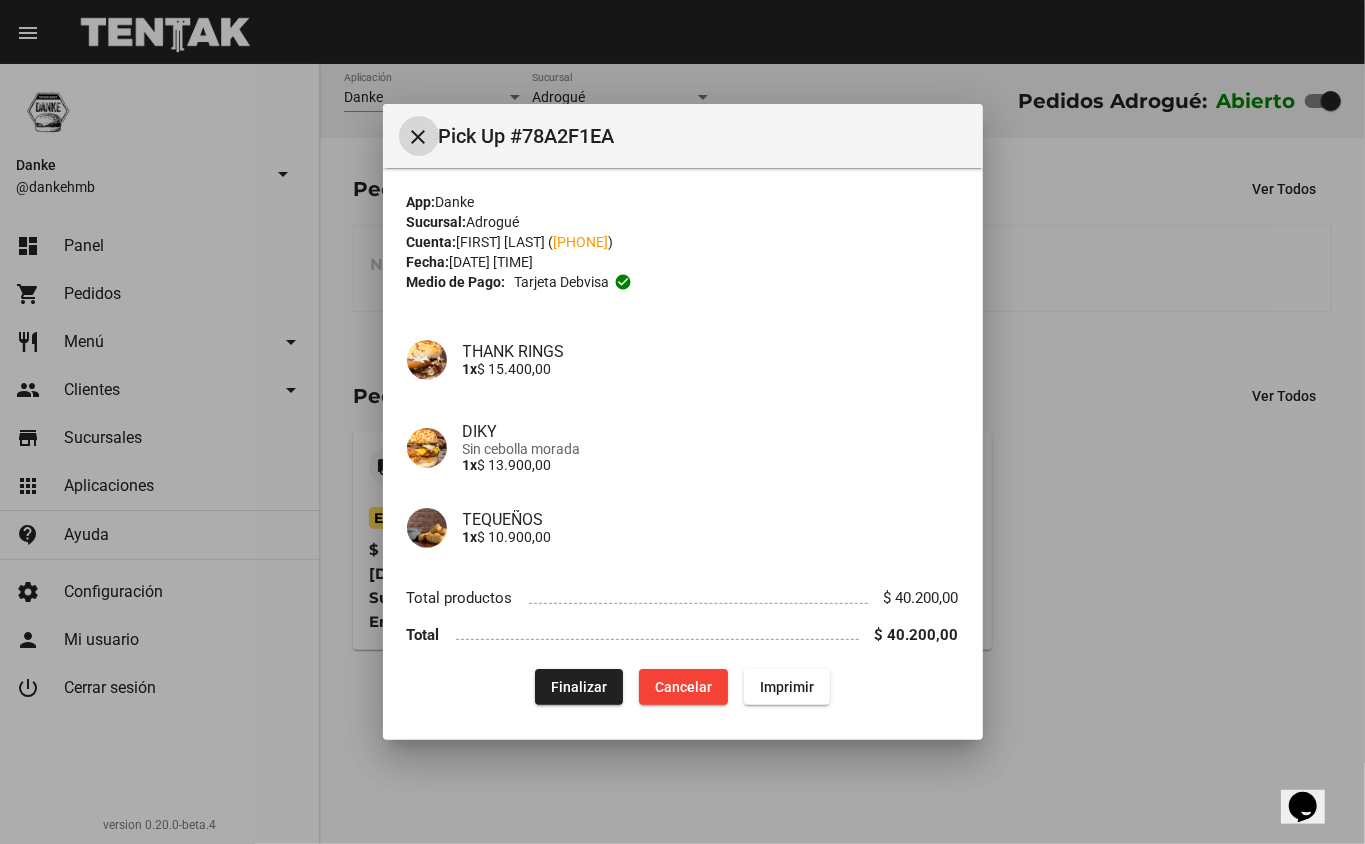 click on "Finalizar" 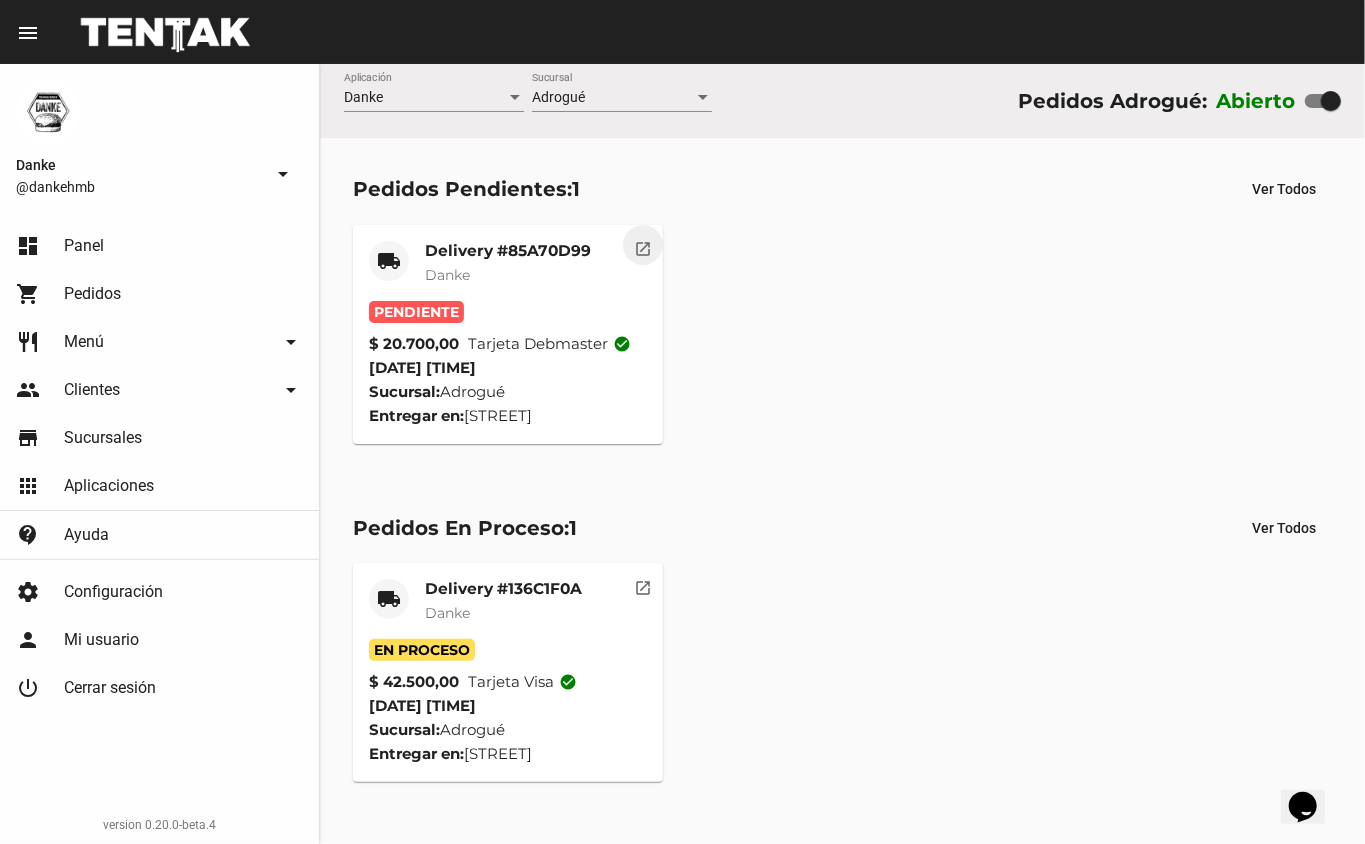 click on "open_in_new" 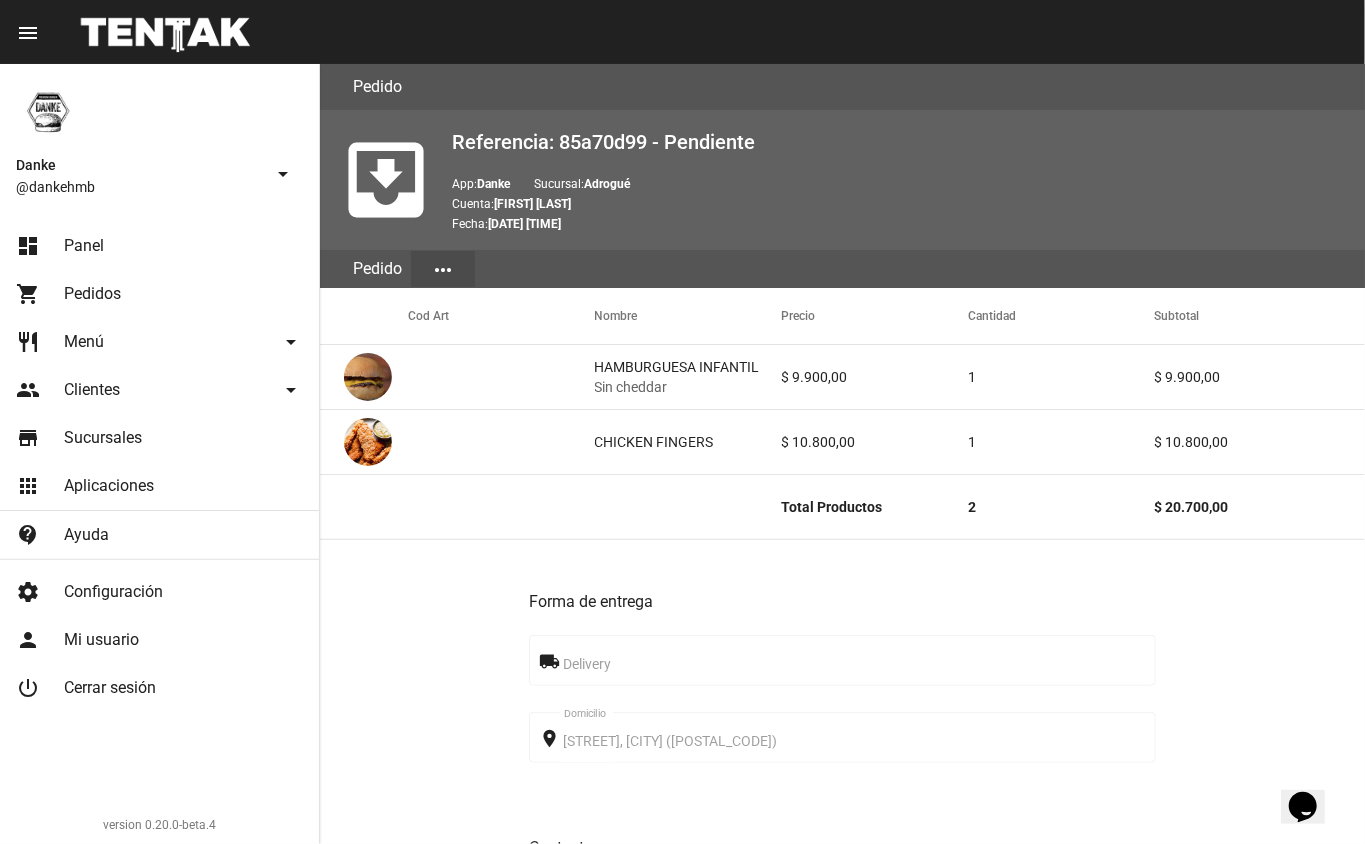click on "Panel" 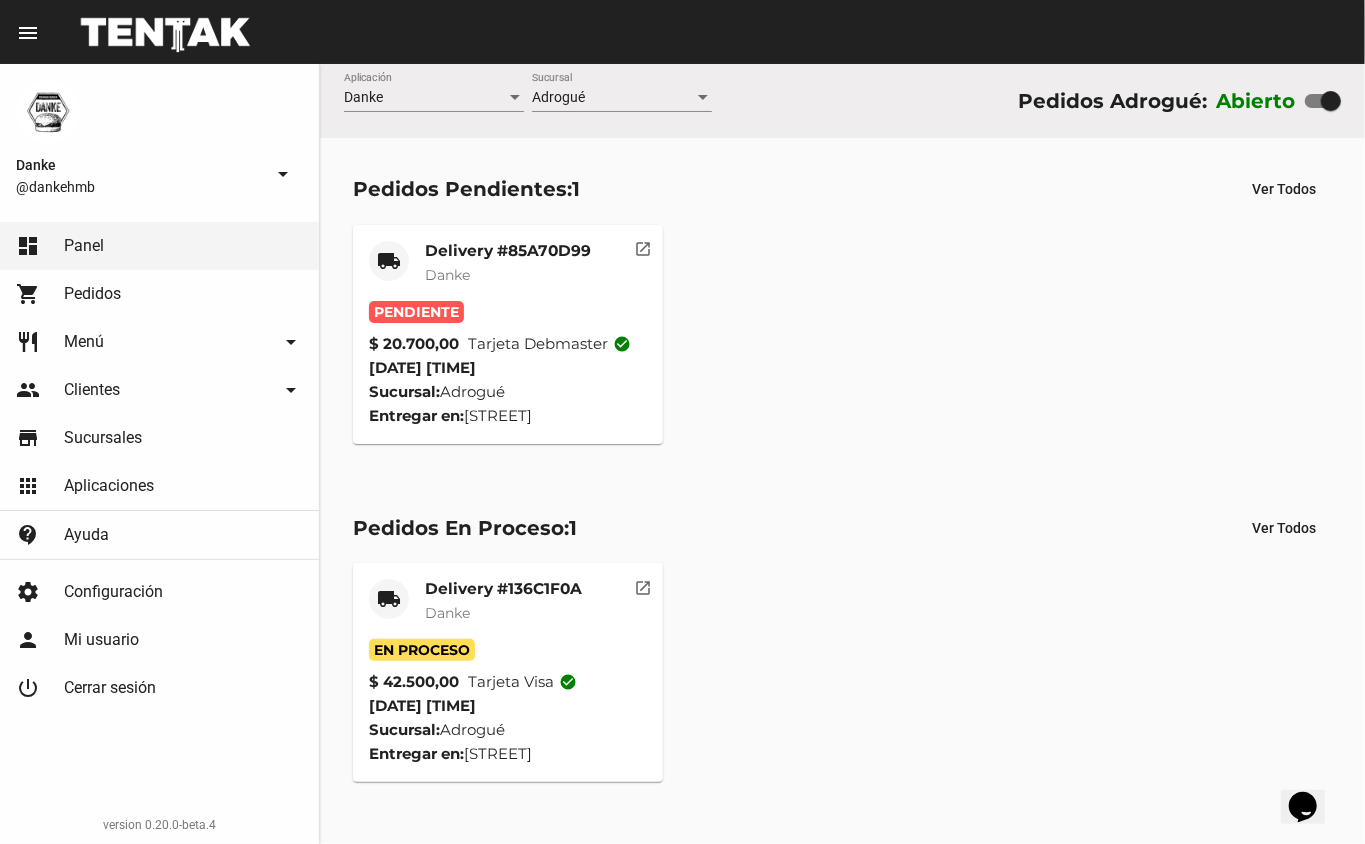 click on "Pendiente $ 20.700,00 Tarjeta debmaster check_circle 8/8/25 20:31 Sucursal:  Adrogué  Entregar en:  Somellera 253" 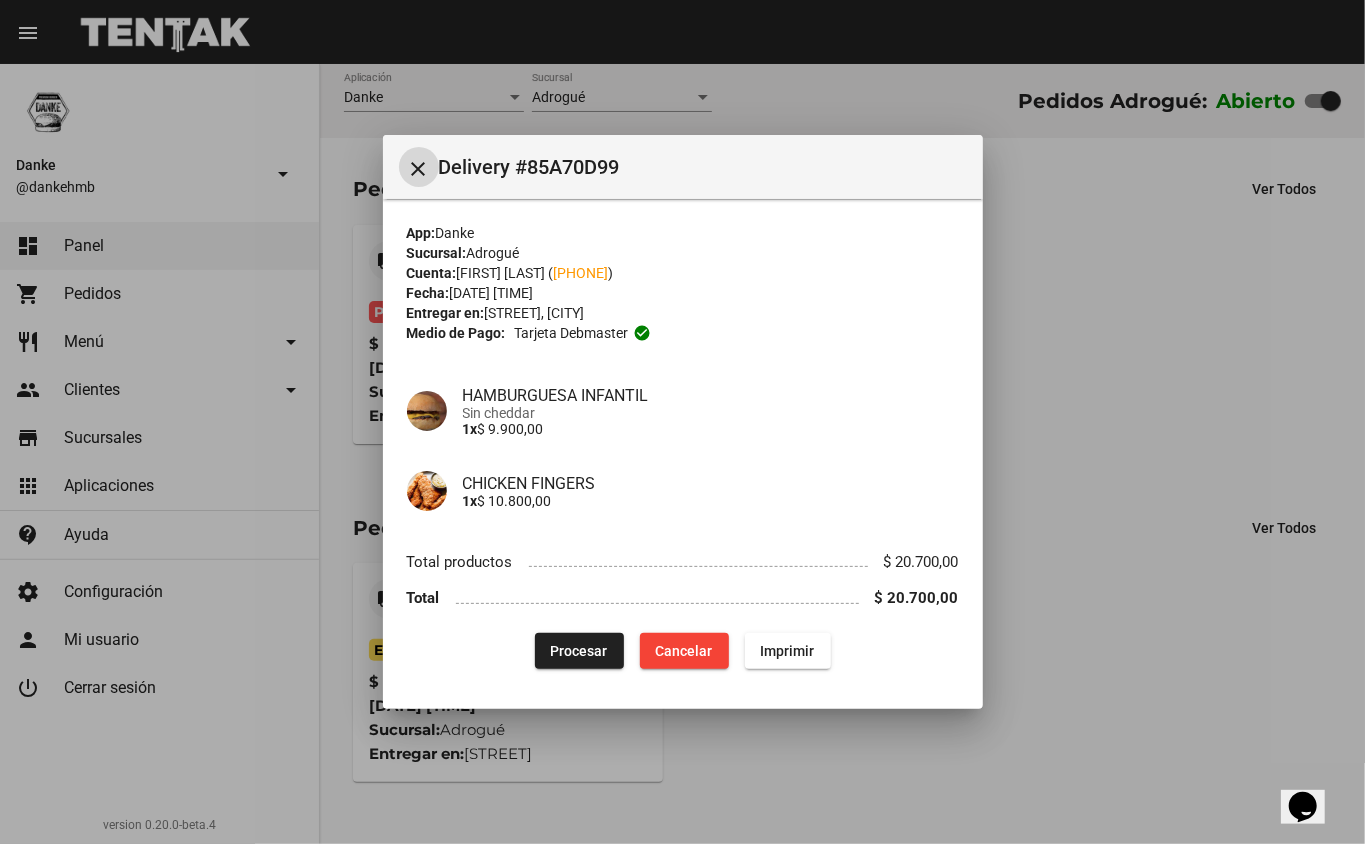 type 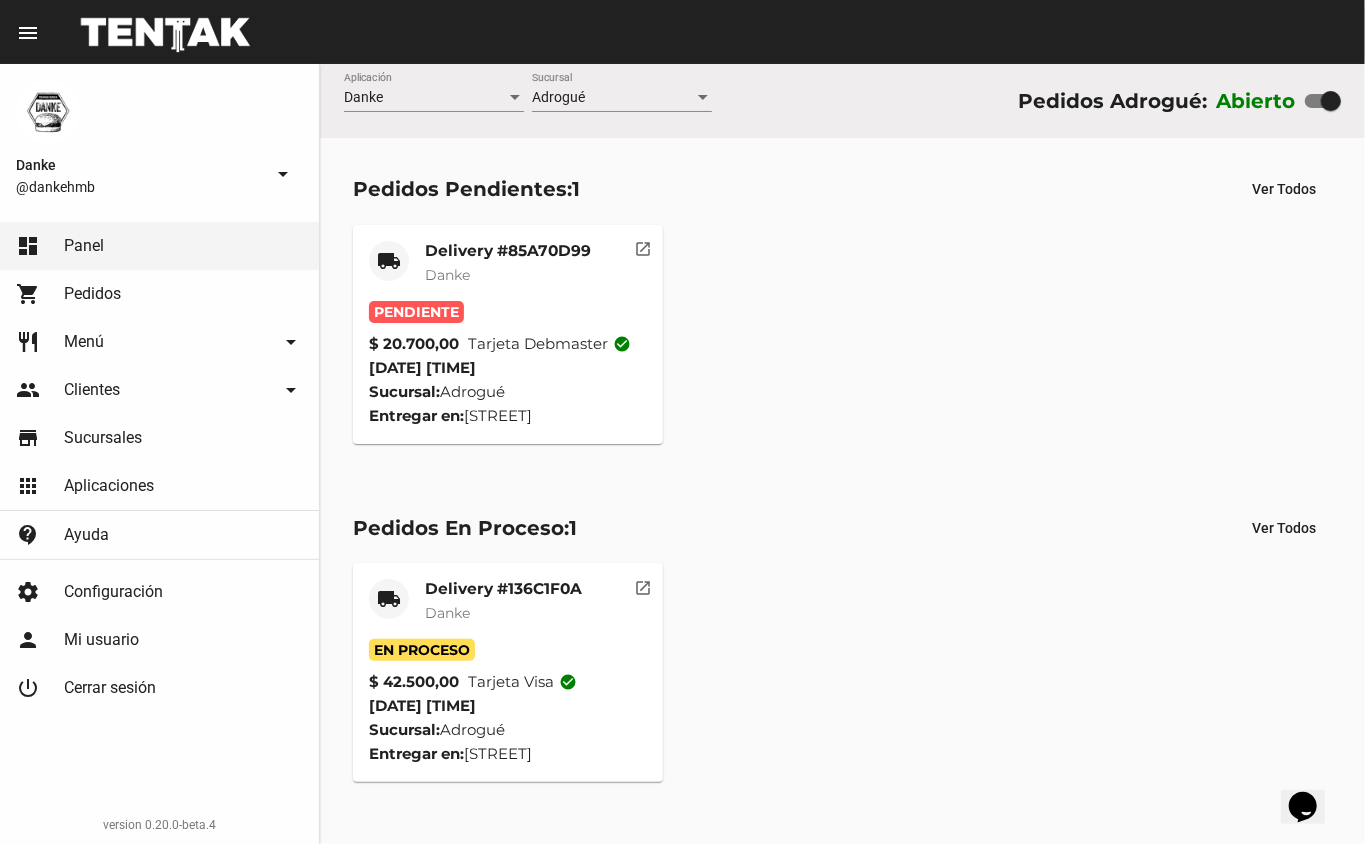 click on "Delivery #85A70D99 Danke" 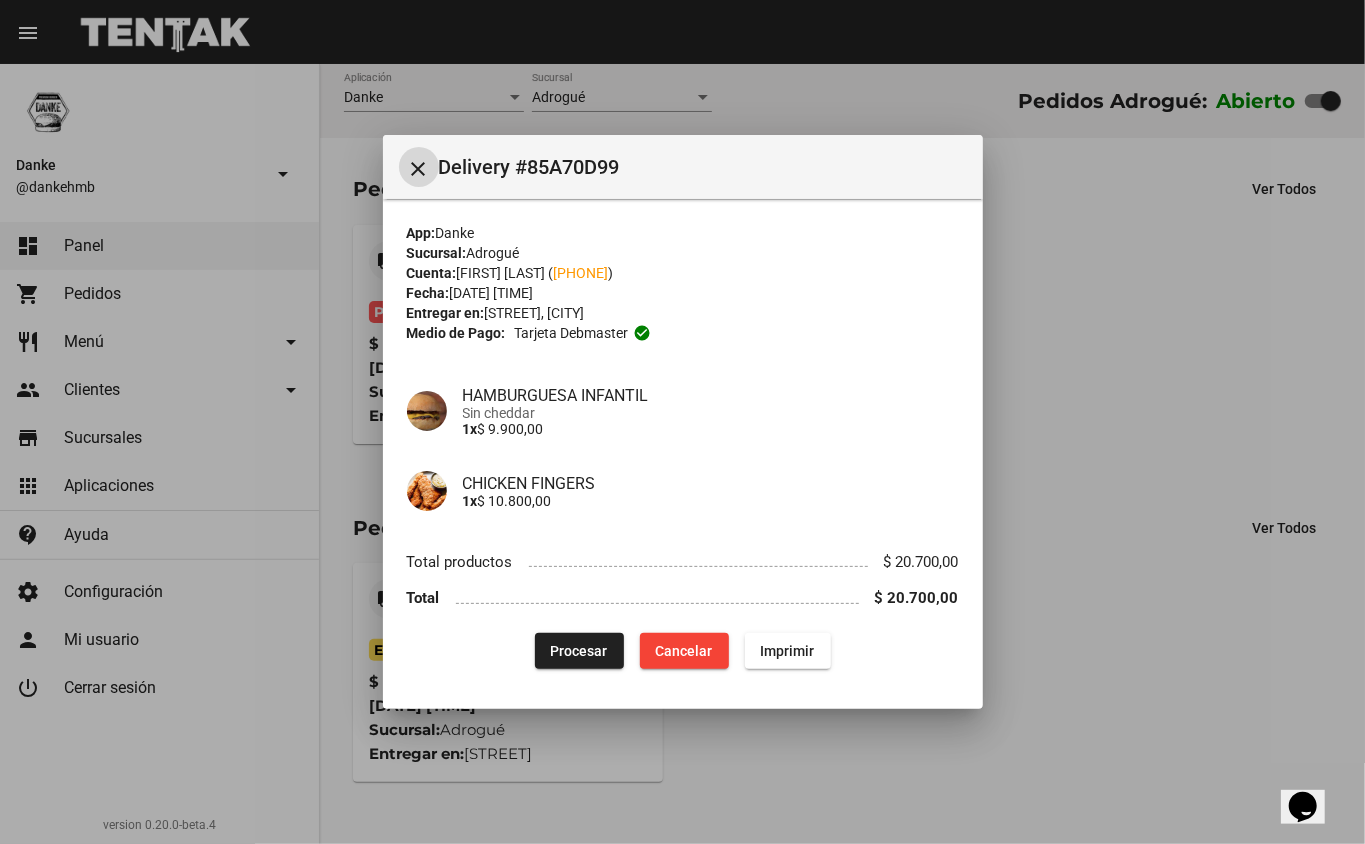 type 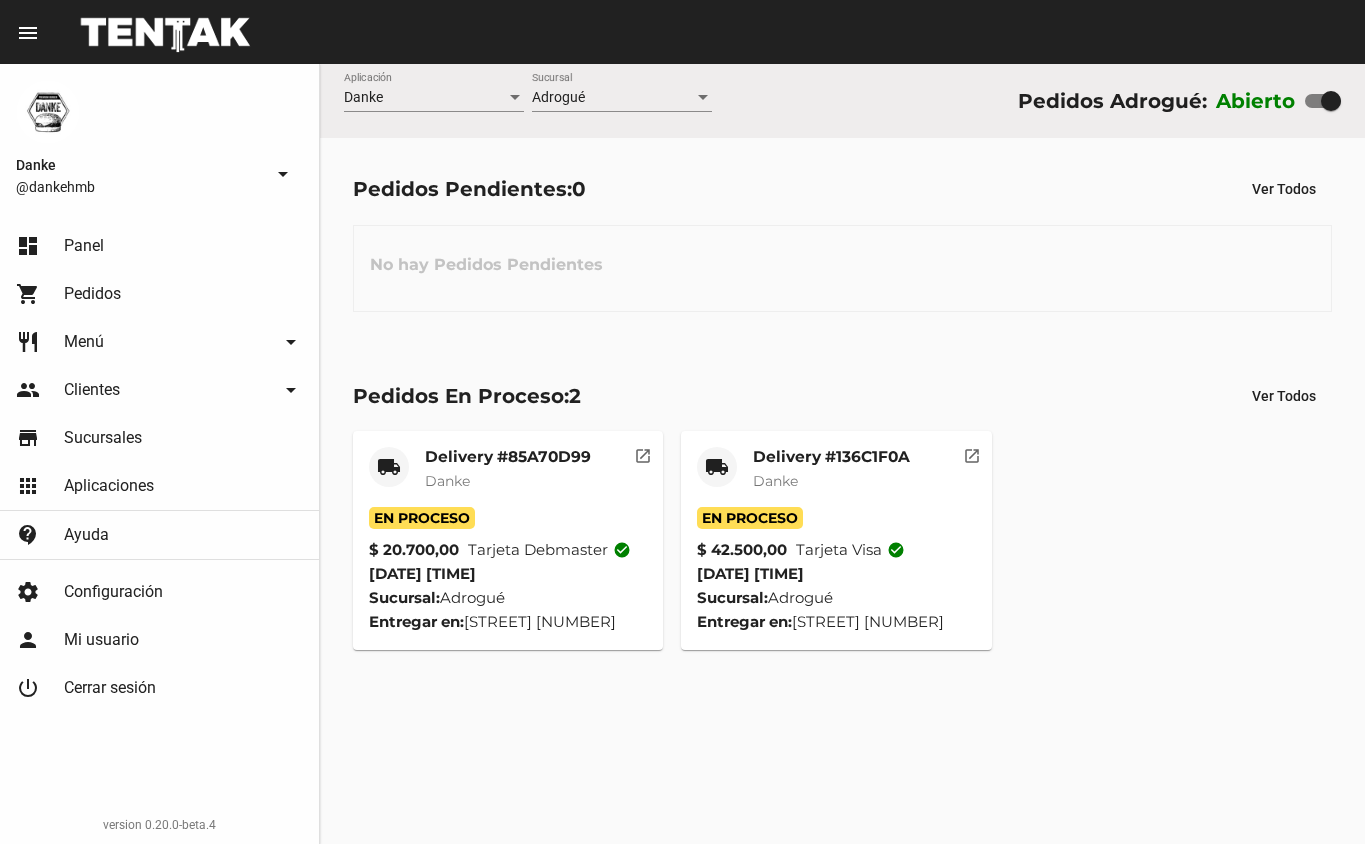 scroll, scrollTop: 0, scrollLeft: 0, axis: both 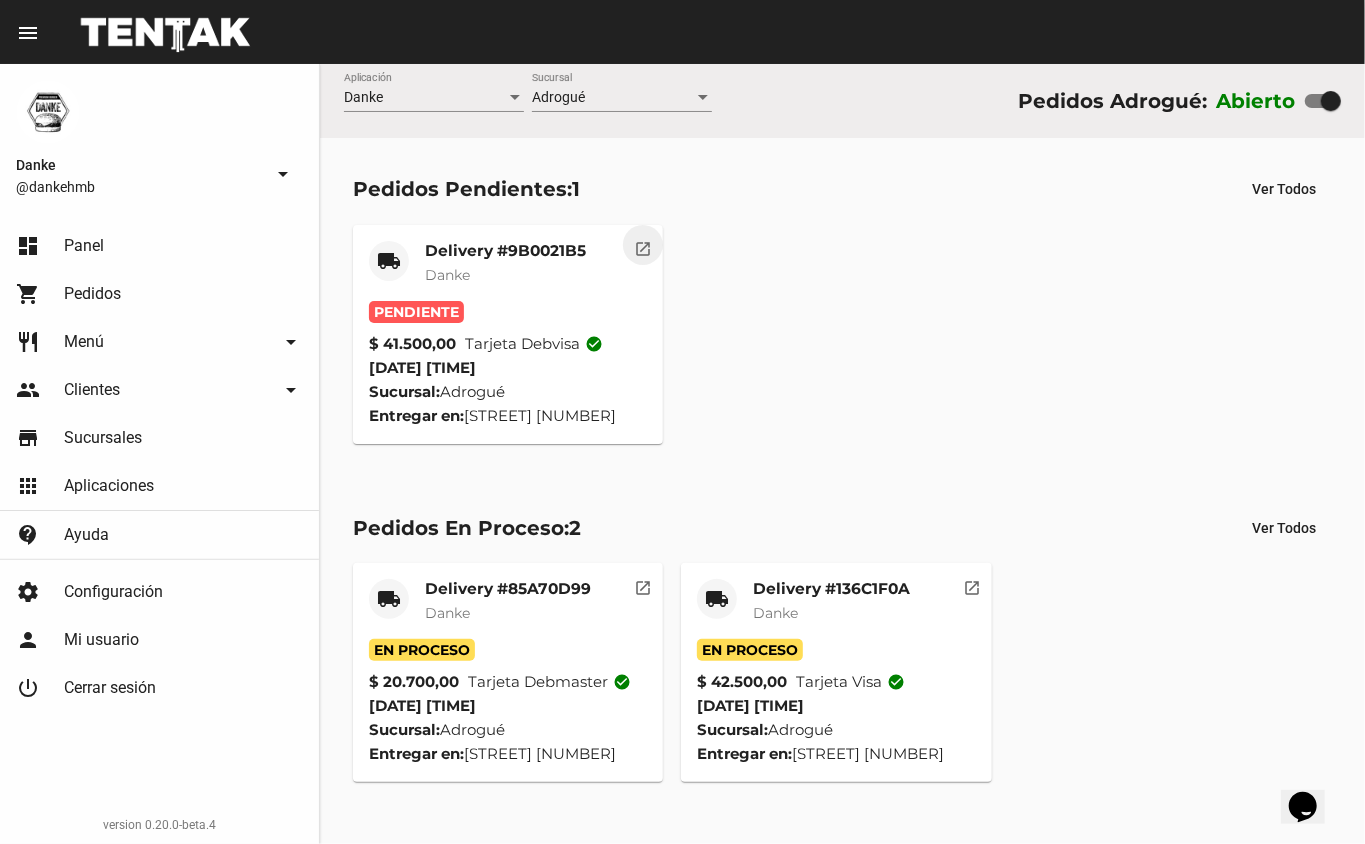click on "open_in_new" 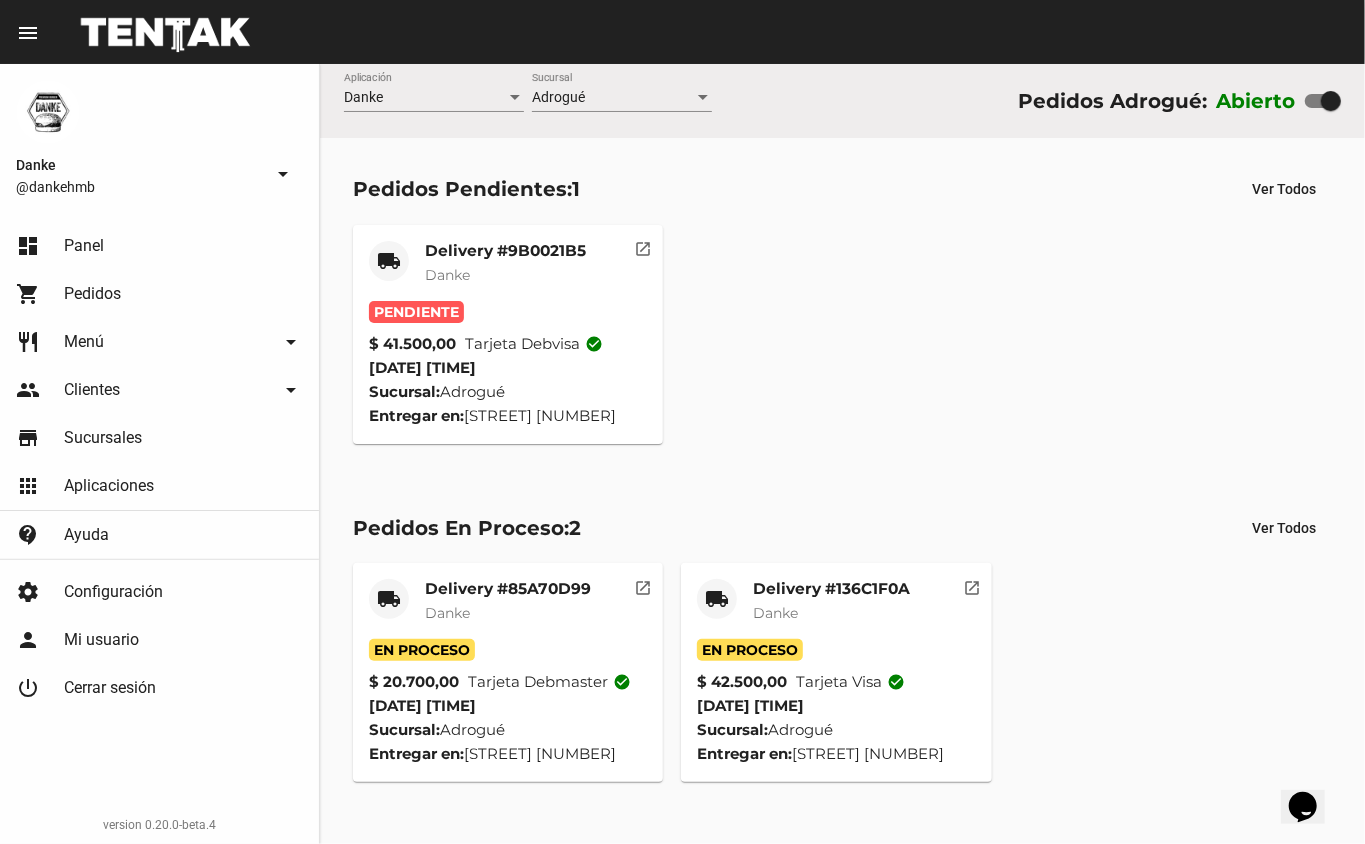 click on "Delivery #9B0021B5" 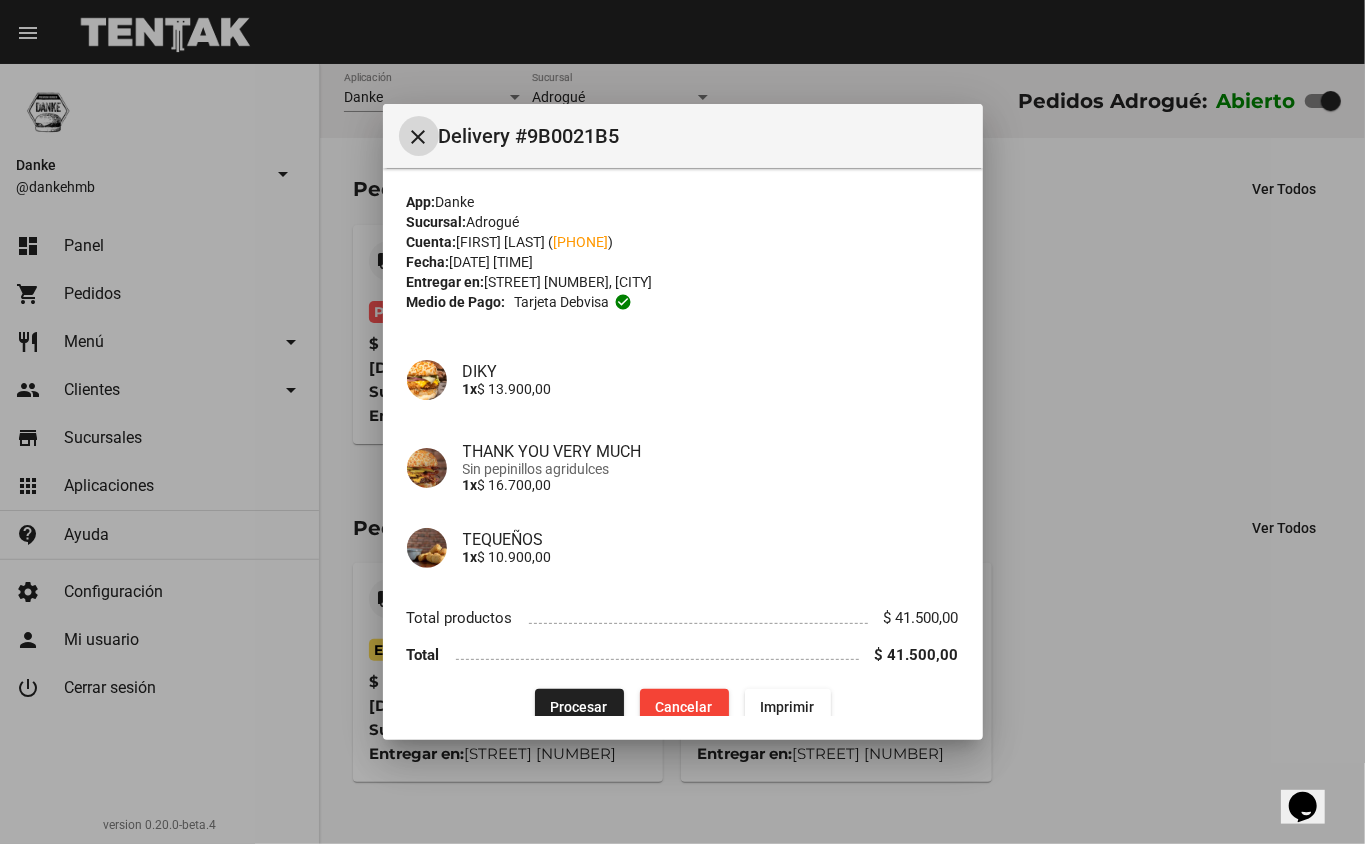 type 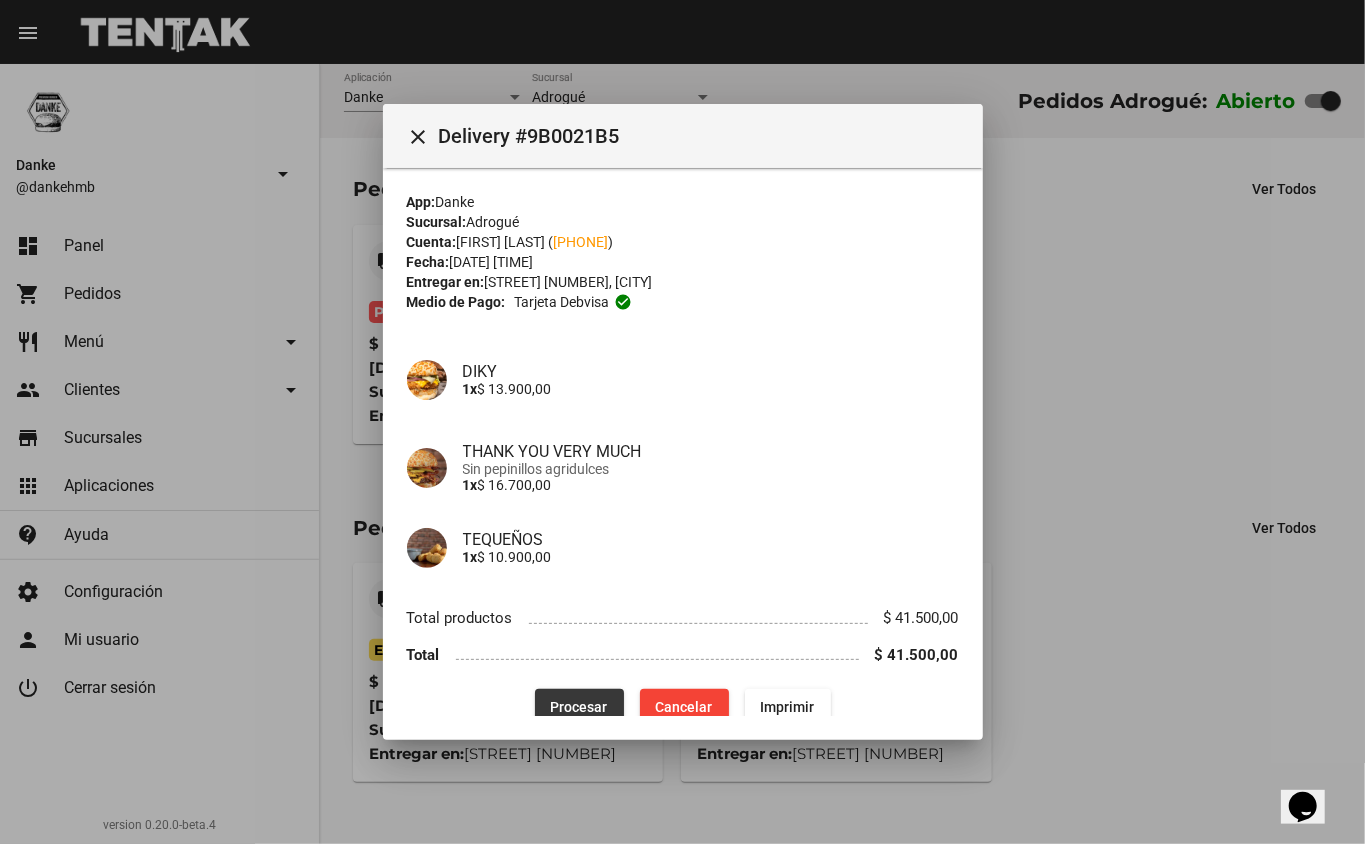 click on "Procesar" 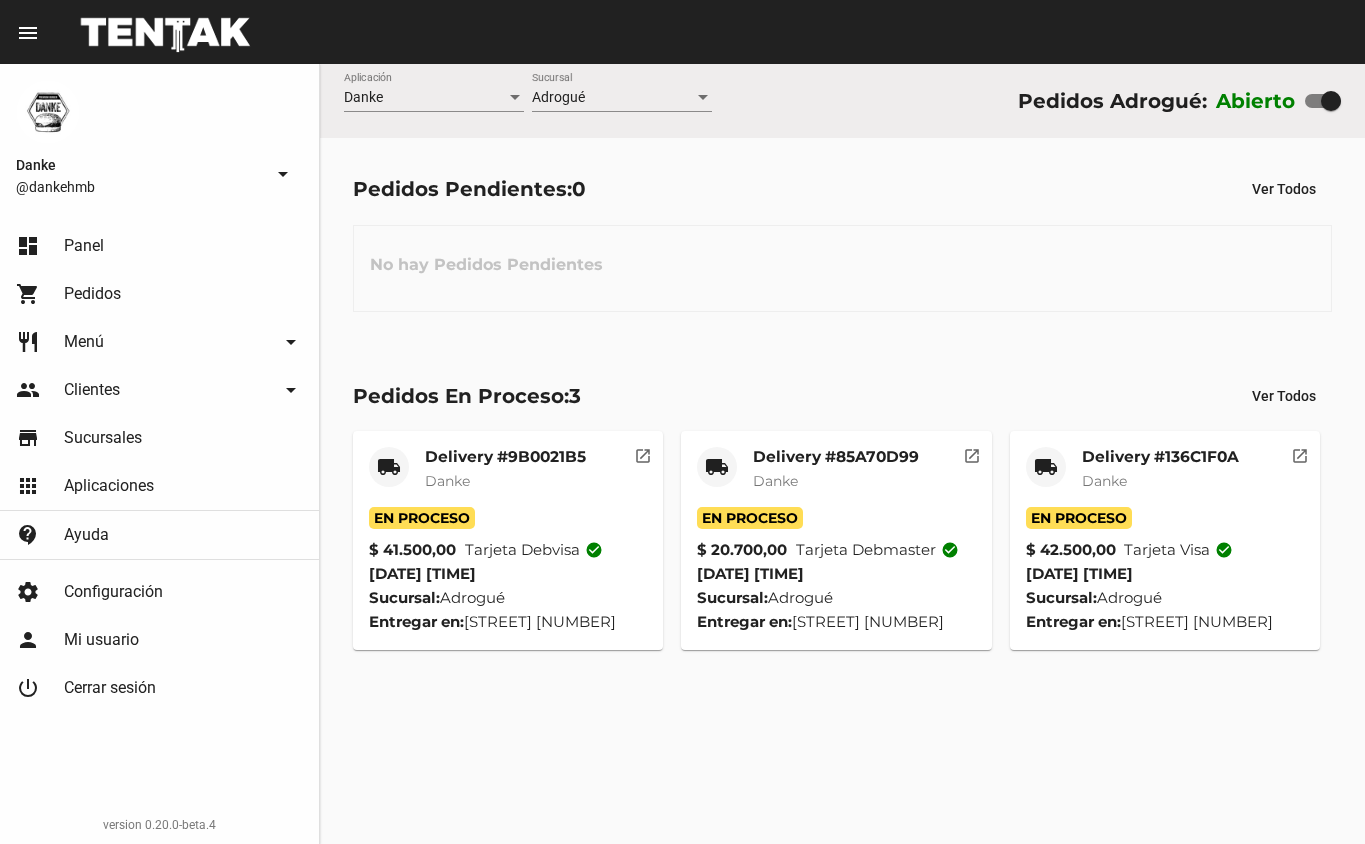 scroll, scrollTop: 0, scrollLeft: 0, axis: both 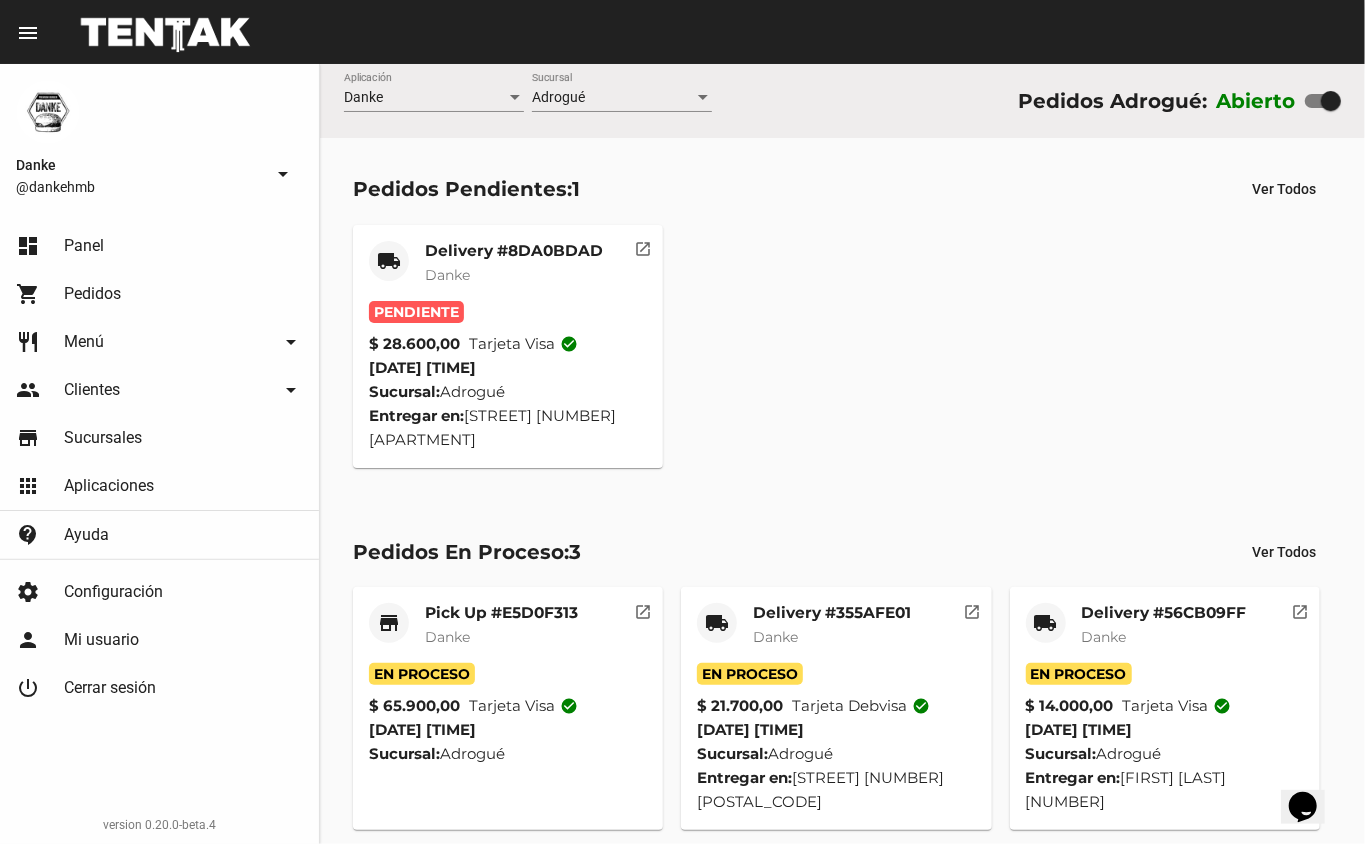 click on "Pedidos" 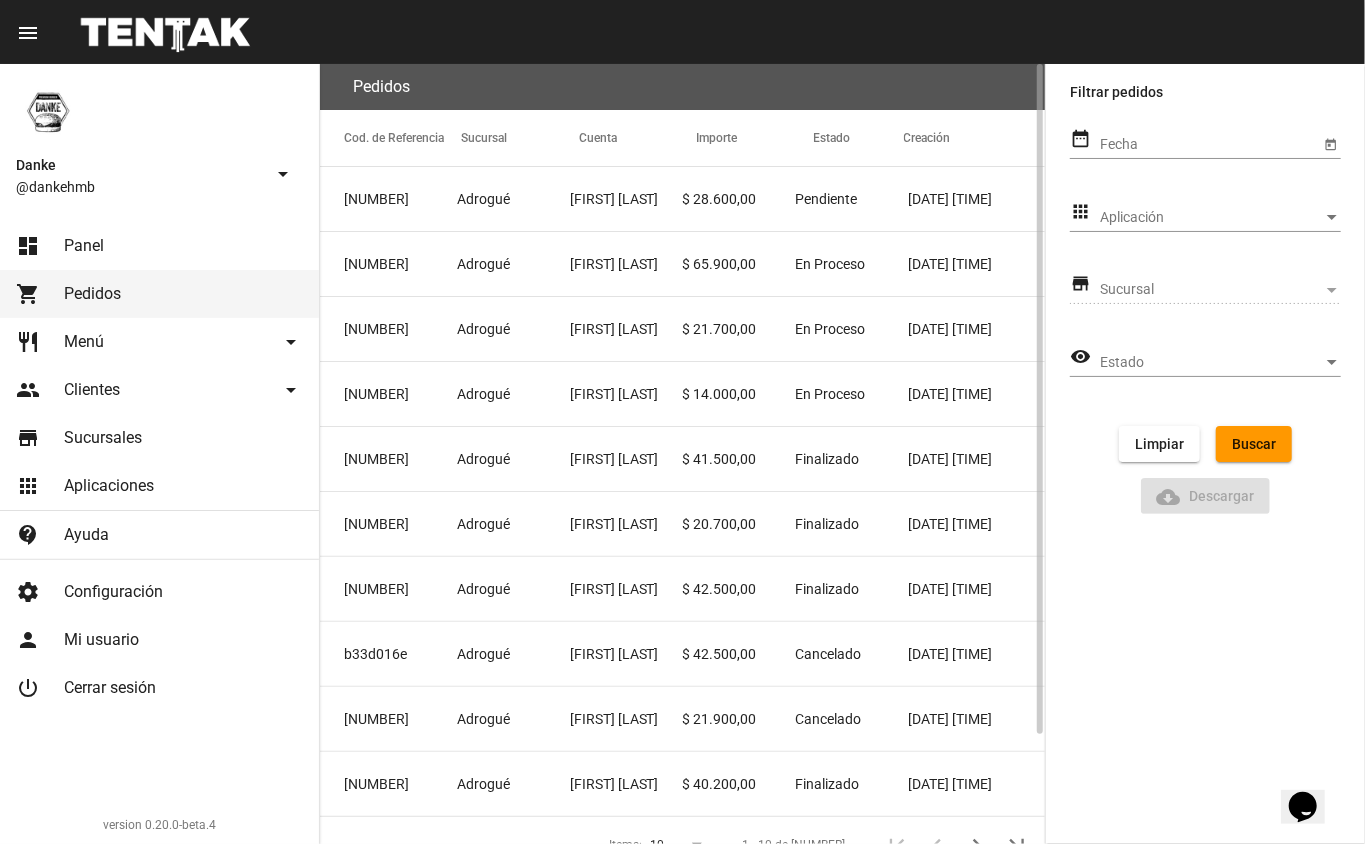 click on "[NUMBER]" 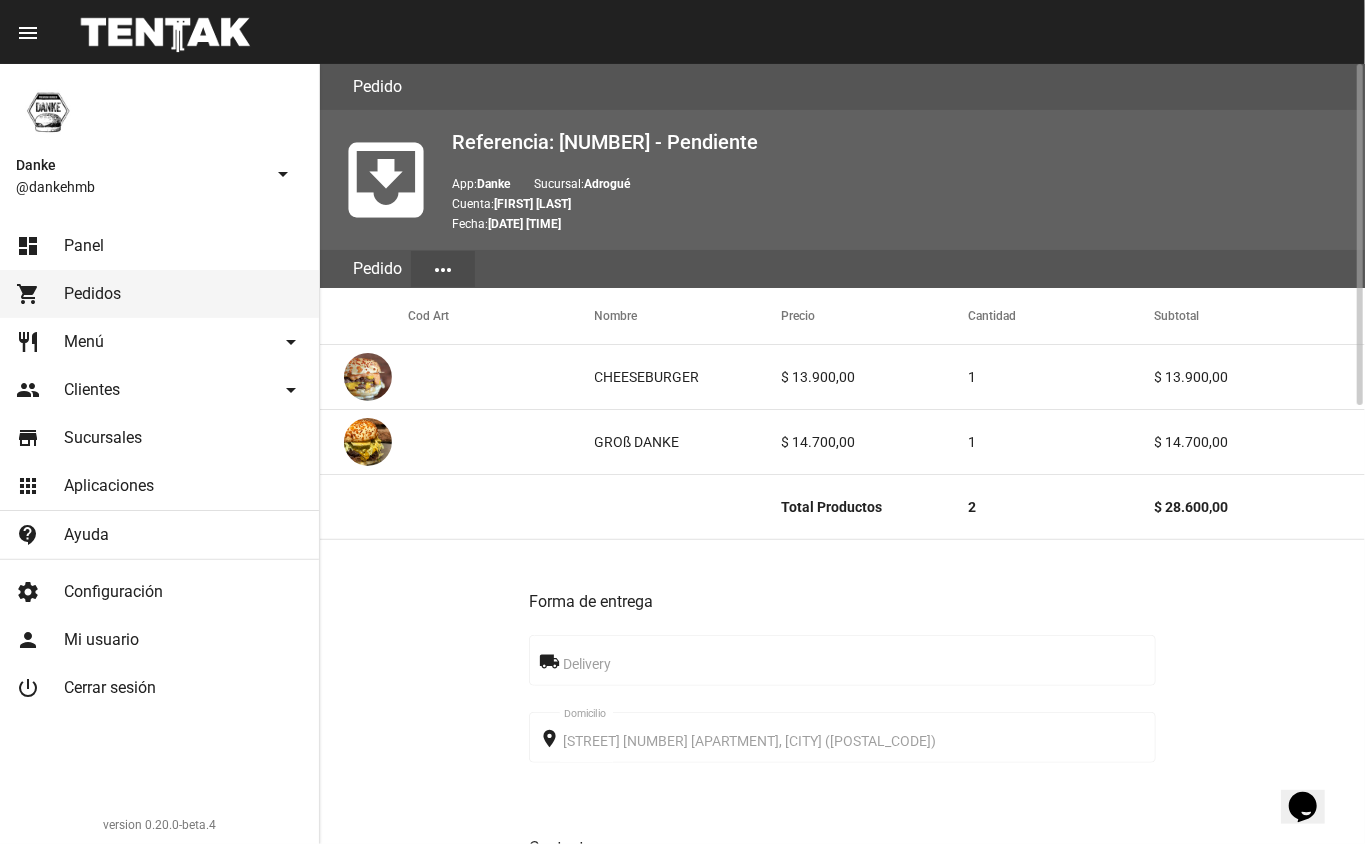 click on "Forma de entrega local_shipping Delivery place [STREET] [NUMBER] [APARTMENT], [CITY] ([POSTAL_CODE]) Domicilio Contacto phone [PHONE] Teléfono Observaciones Tocar timbre 03 + campanita Medio de pago credit_card Tarjeta visa done Aprobado Estado receipt #[NUMBER] Referencia Resumen Total productos $ [PRICE] Total $ [PRICE]" 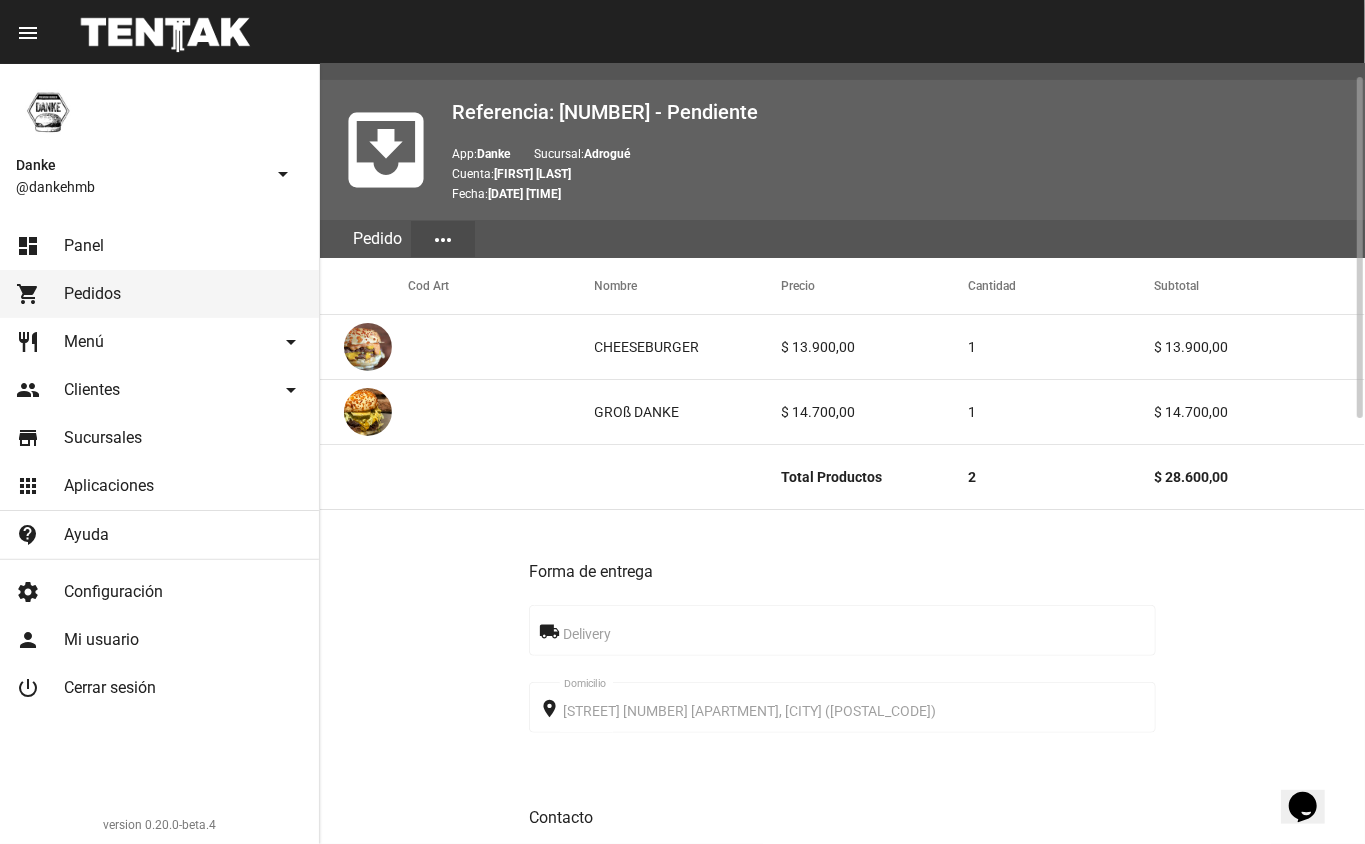 scroll, scrollTop: 274, scrollLeft: 0, axis: vertical 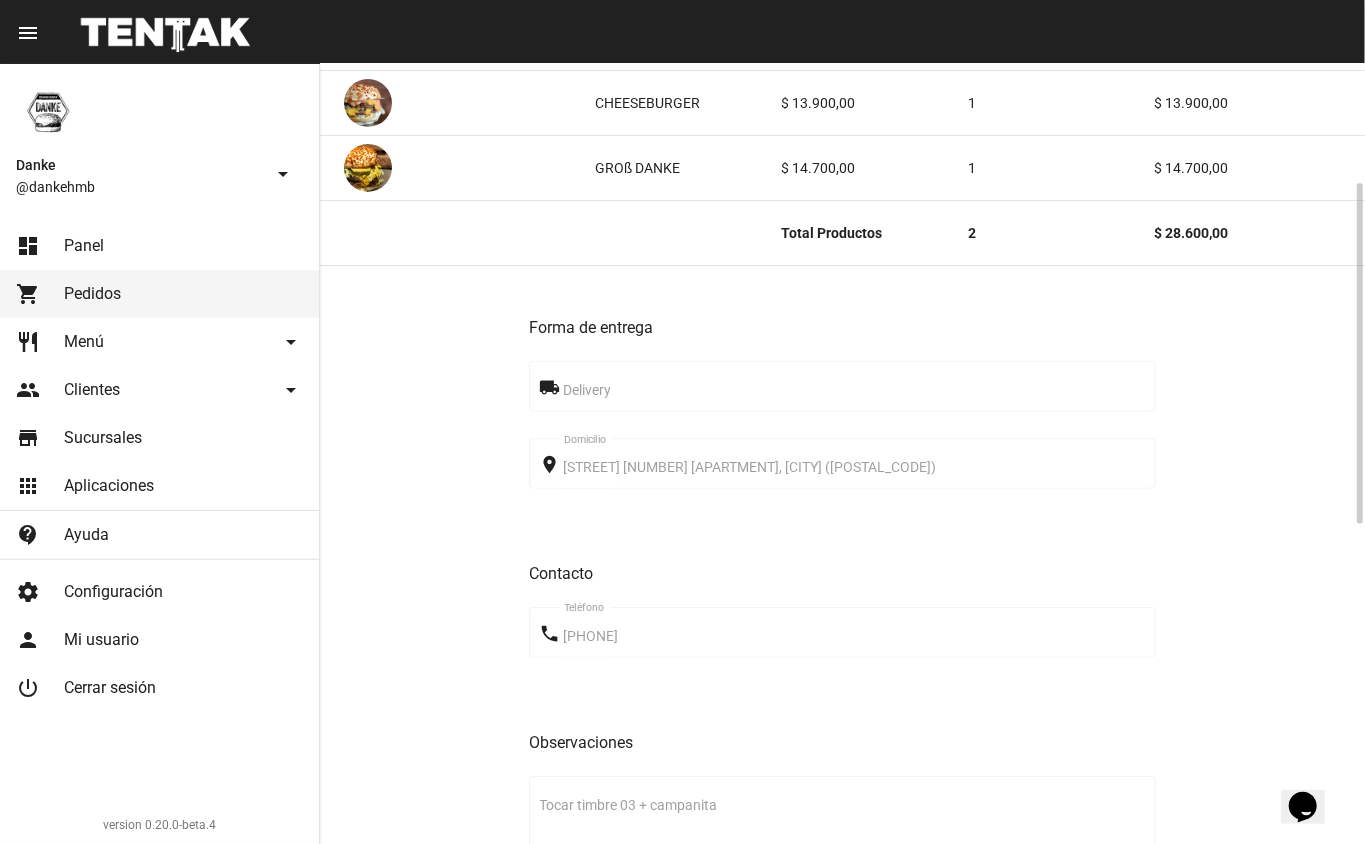 click on "shopping_cart Pedidos" 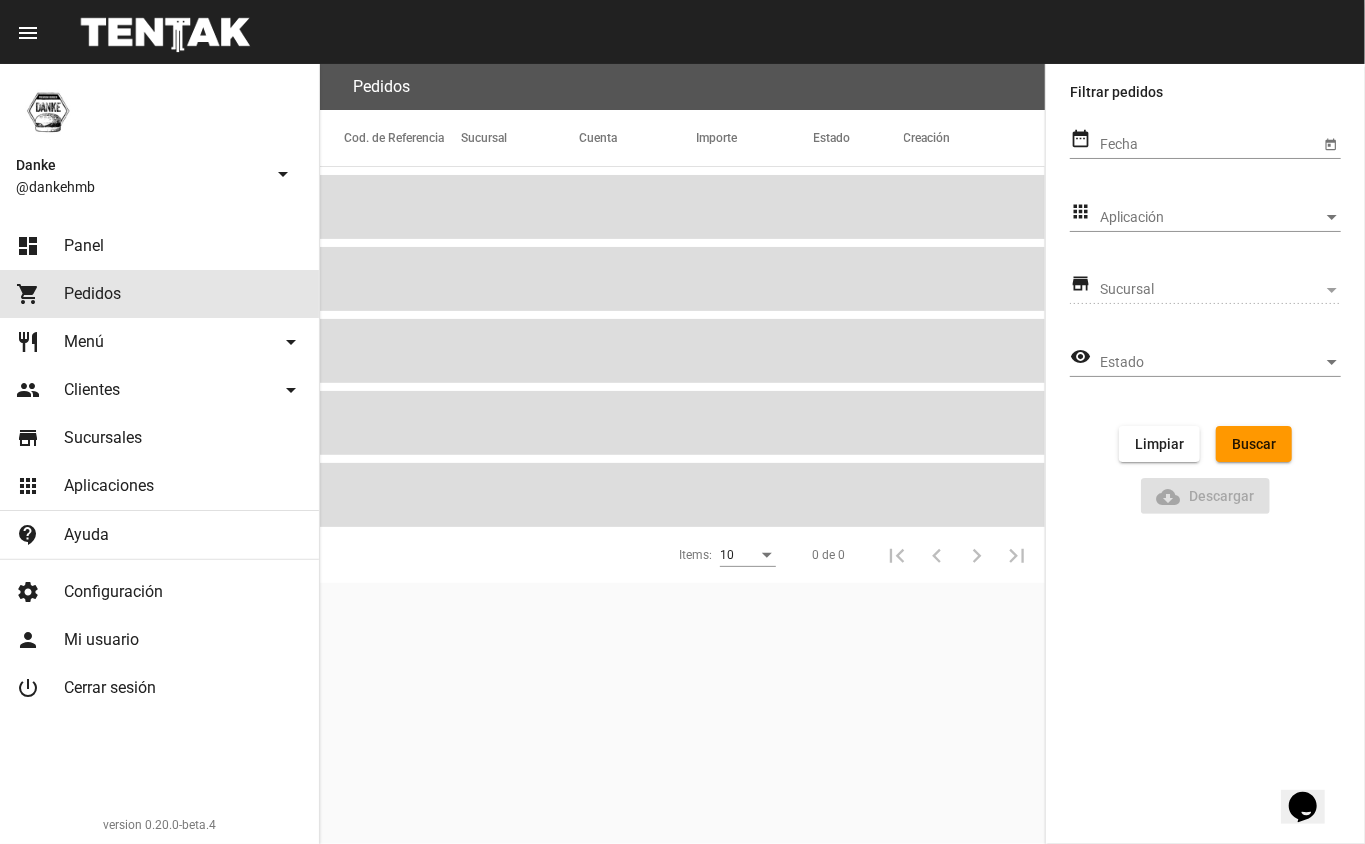 scroll, scrollTop: 0, scrollLeft: 0, axis: both 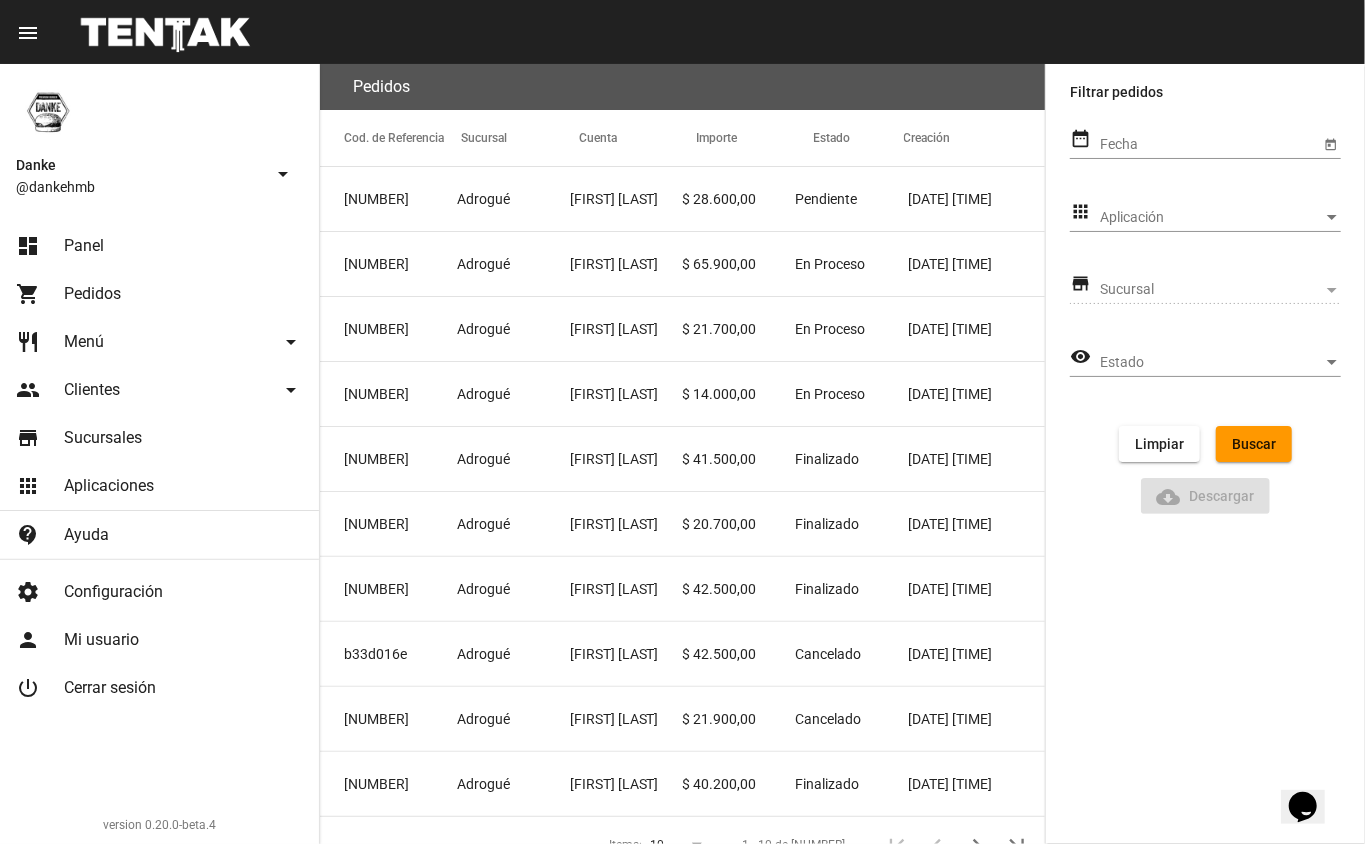 click on "dashboard Panel" 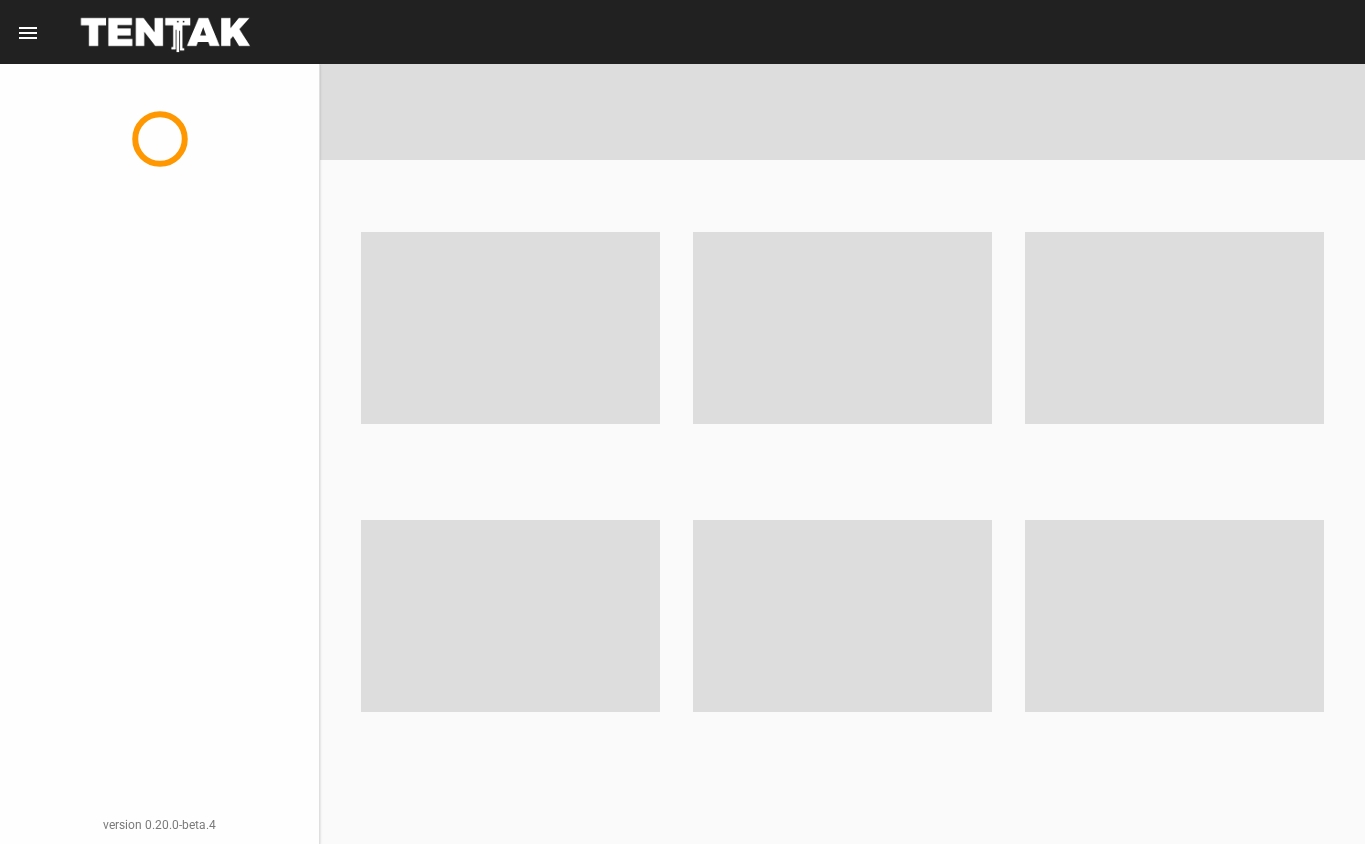 scroll, scrollTop: 0, scrollLeft: 0, axis: both 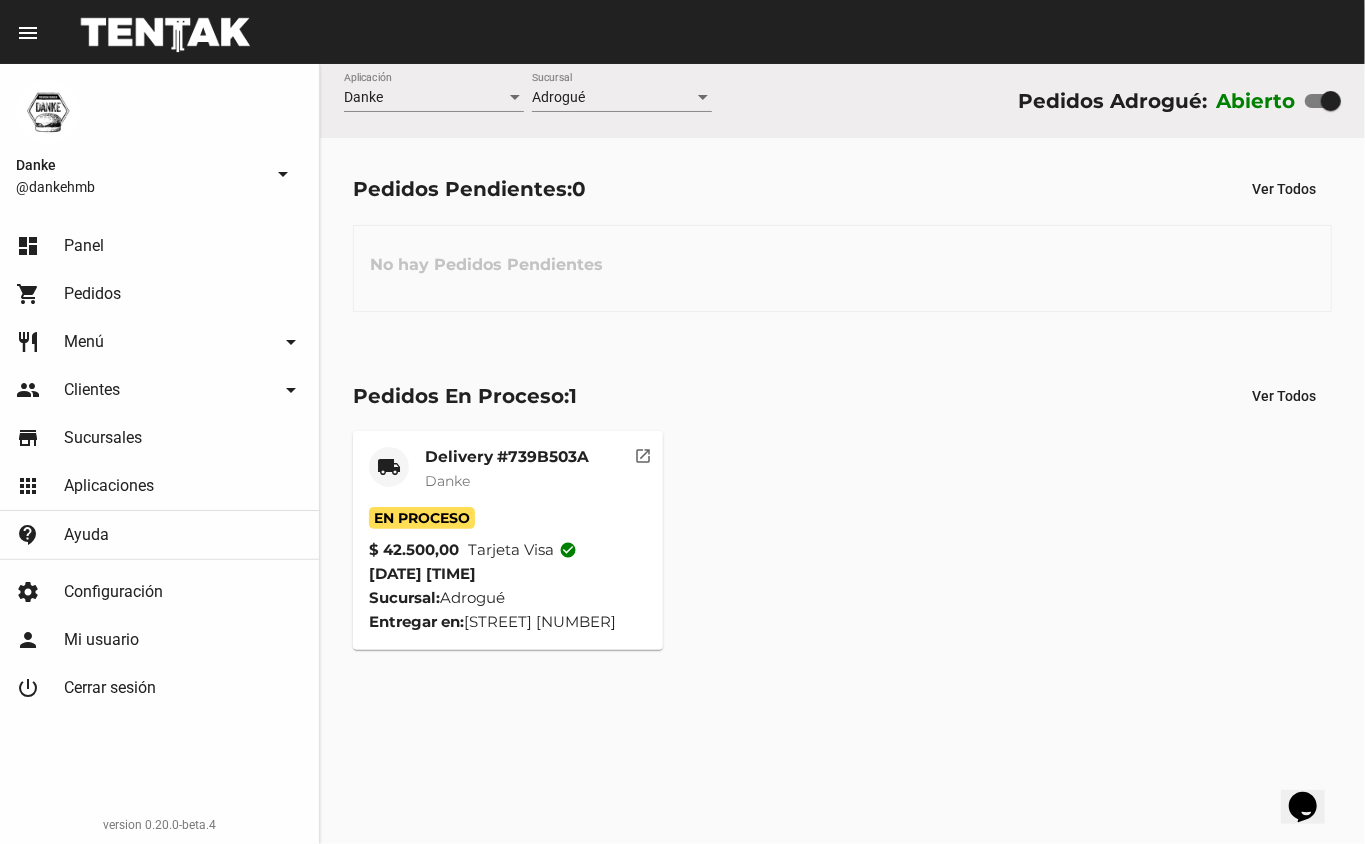 click on "shopping_cart Pedidos" 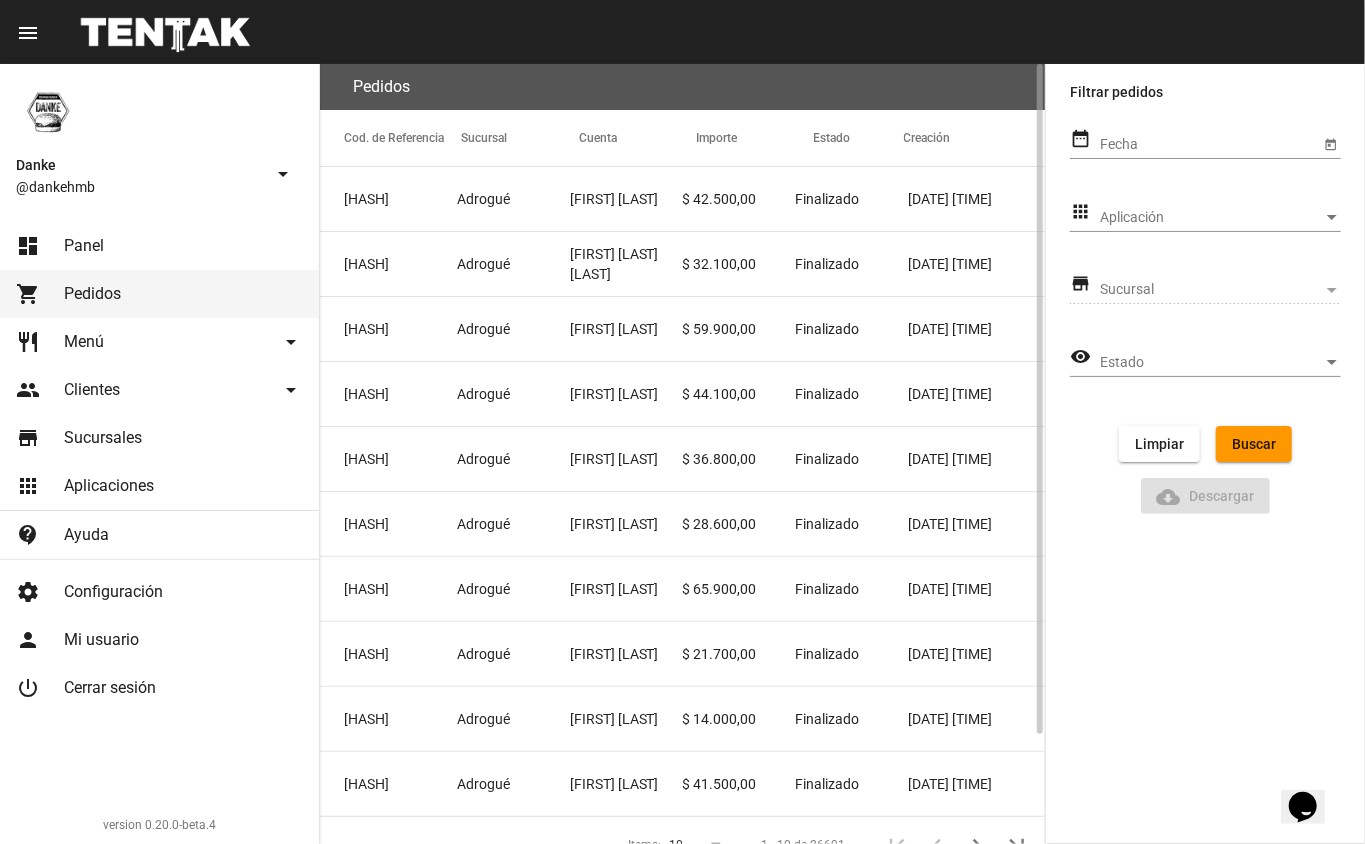 click on "Romina  Damato" 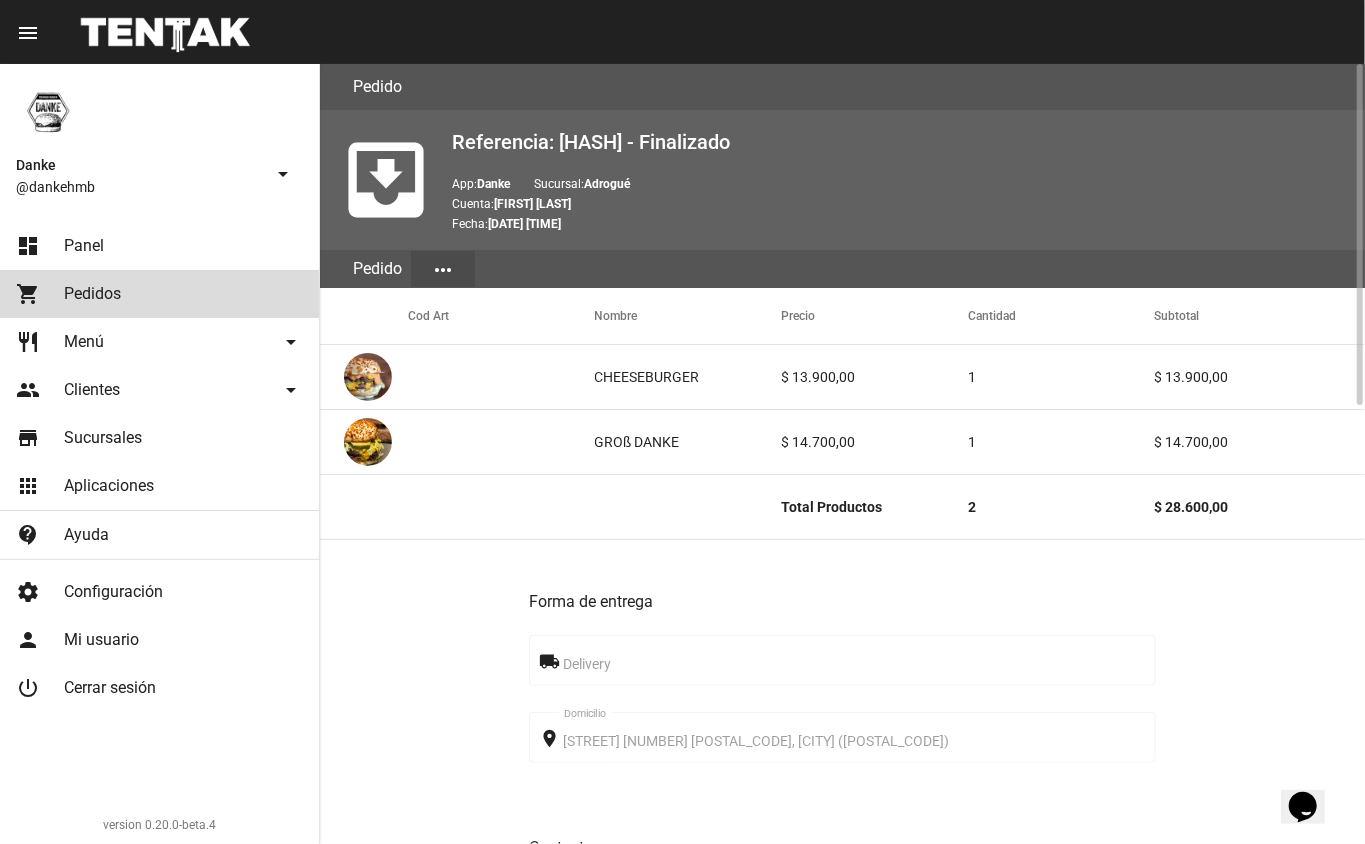 click on "shopping_cart Pedidos" 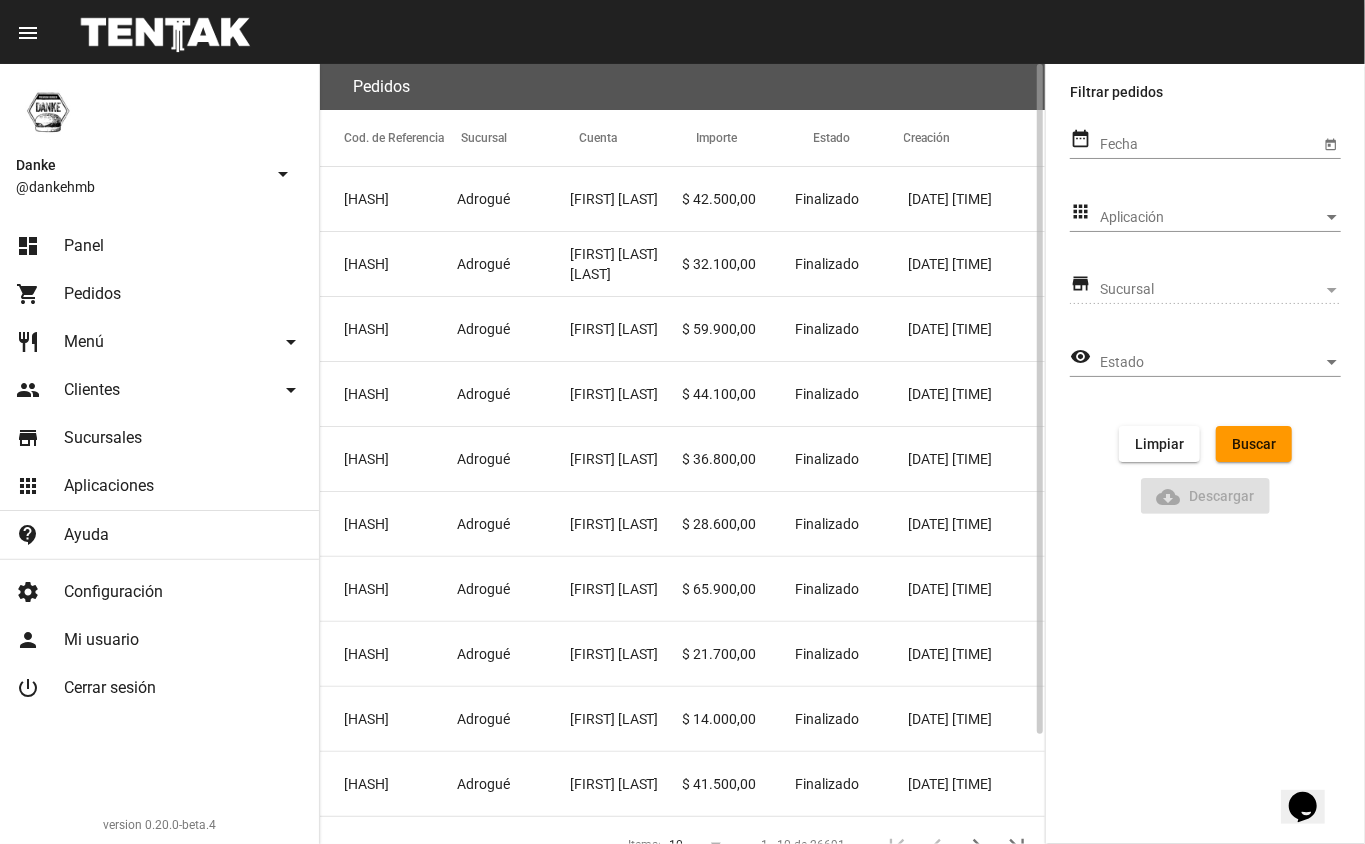 click on "@dankehmb" 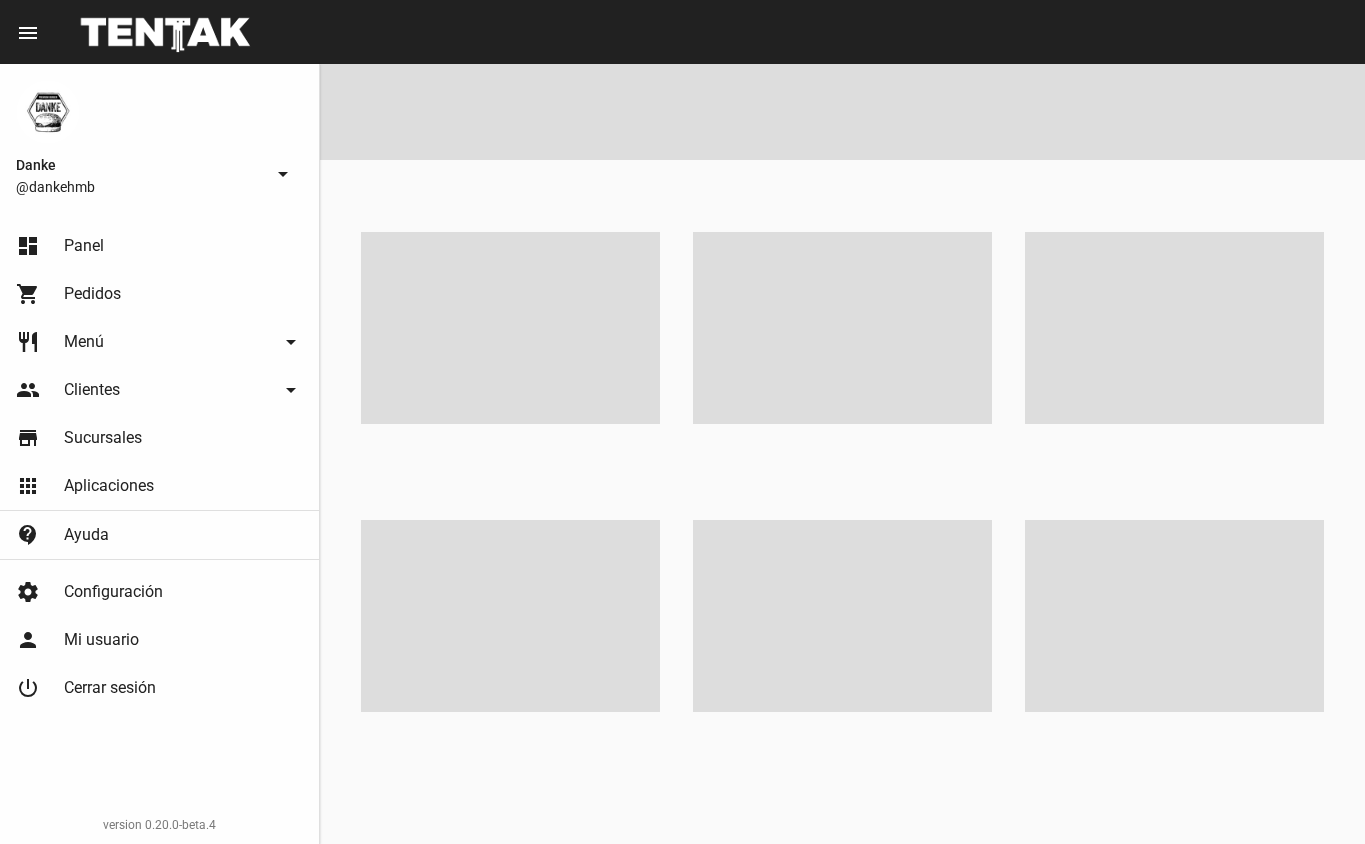 scroll, scrollTop: 0, scrollLeft: 0, axis: both 